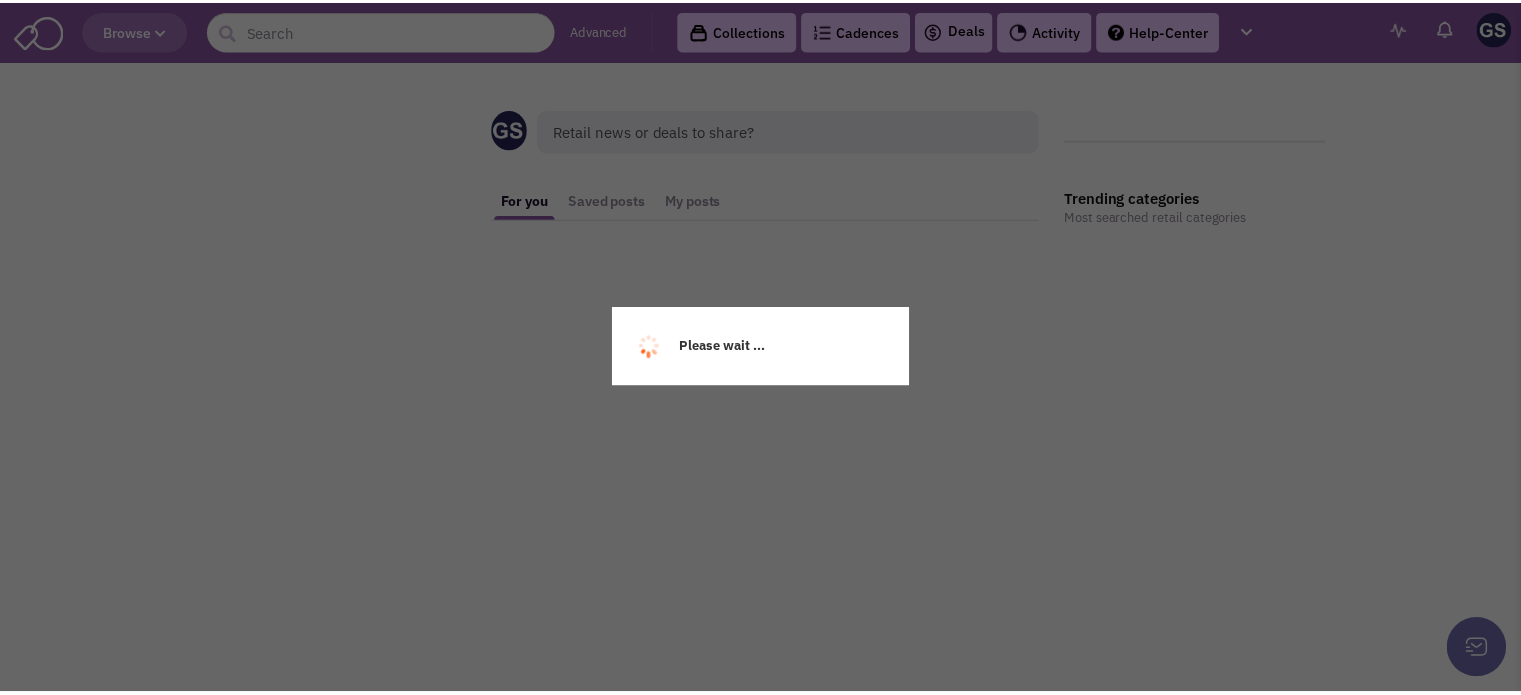 scroll, scrollTop: 0, scrollLeft: 0, axis: both 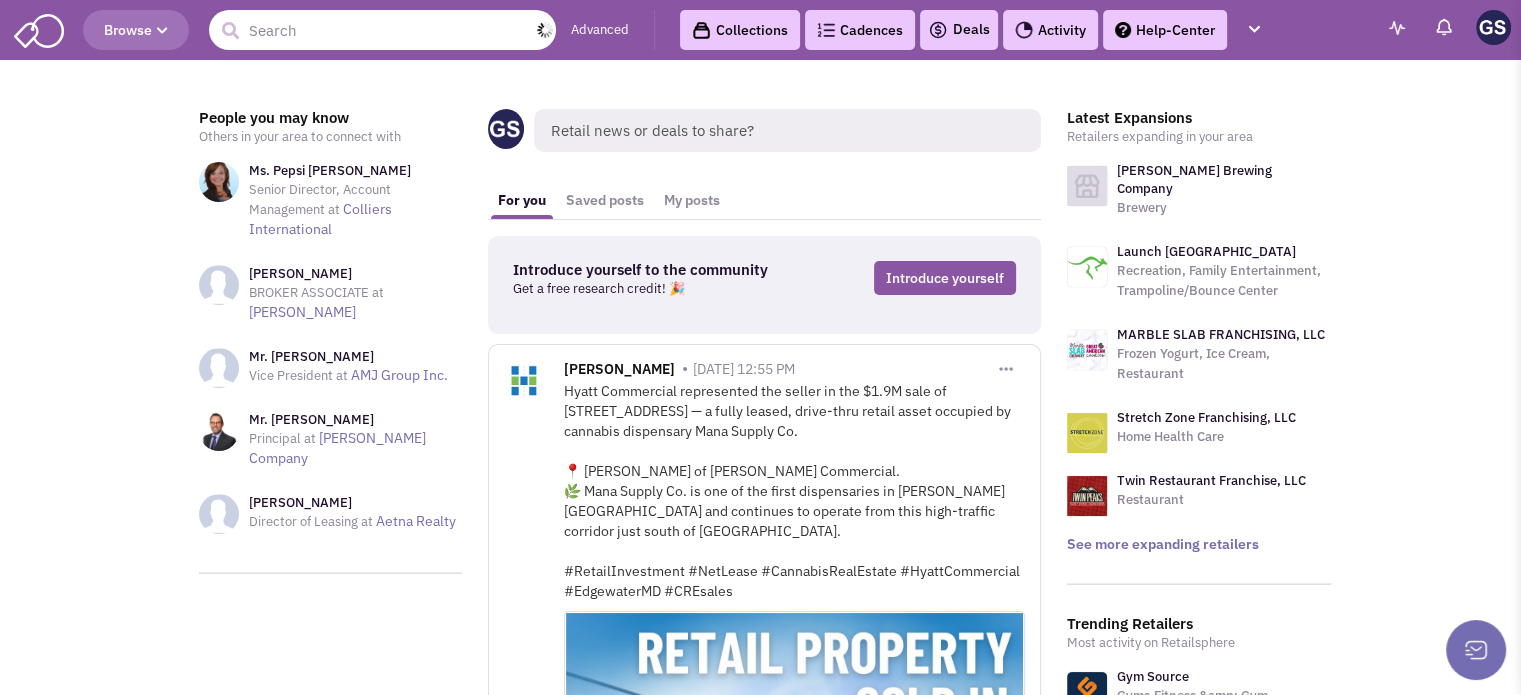 click at bounding box center [382, 30] 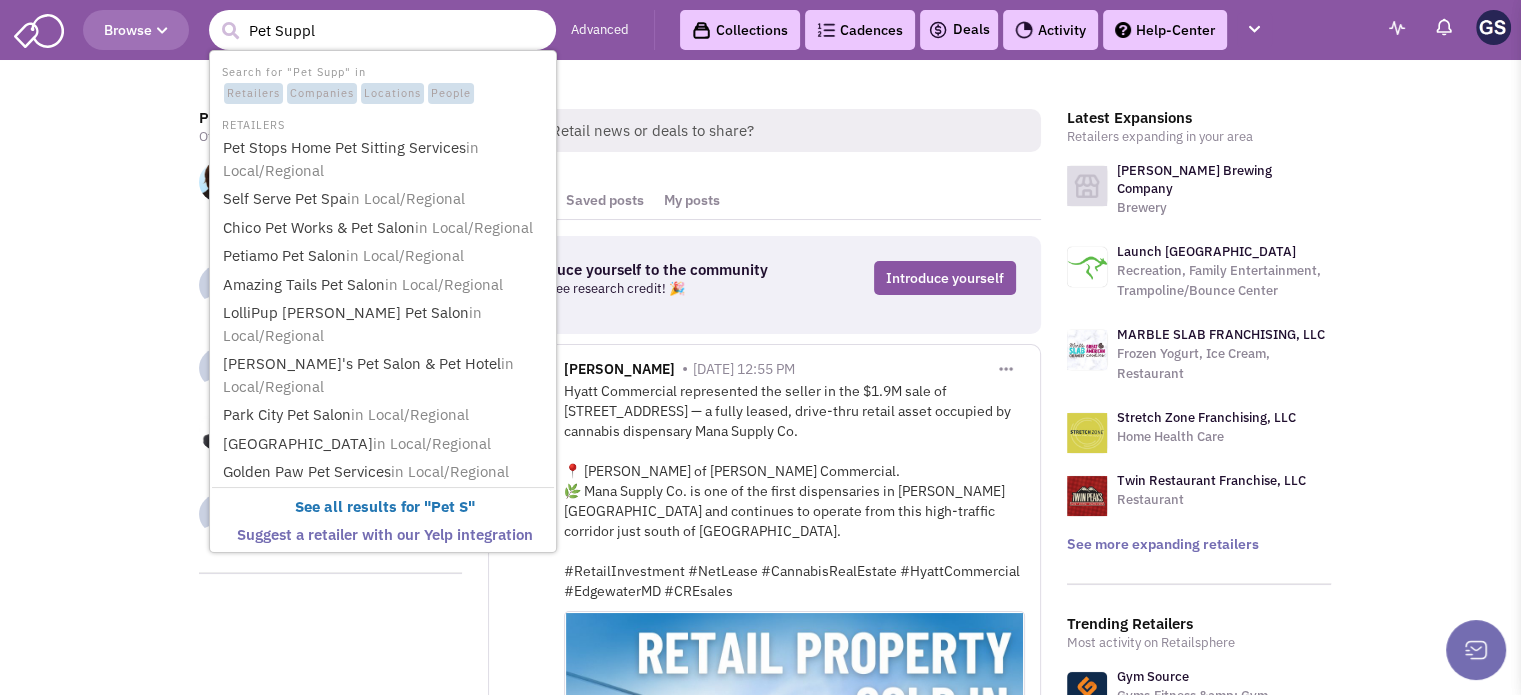 type on "Pet Supply" 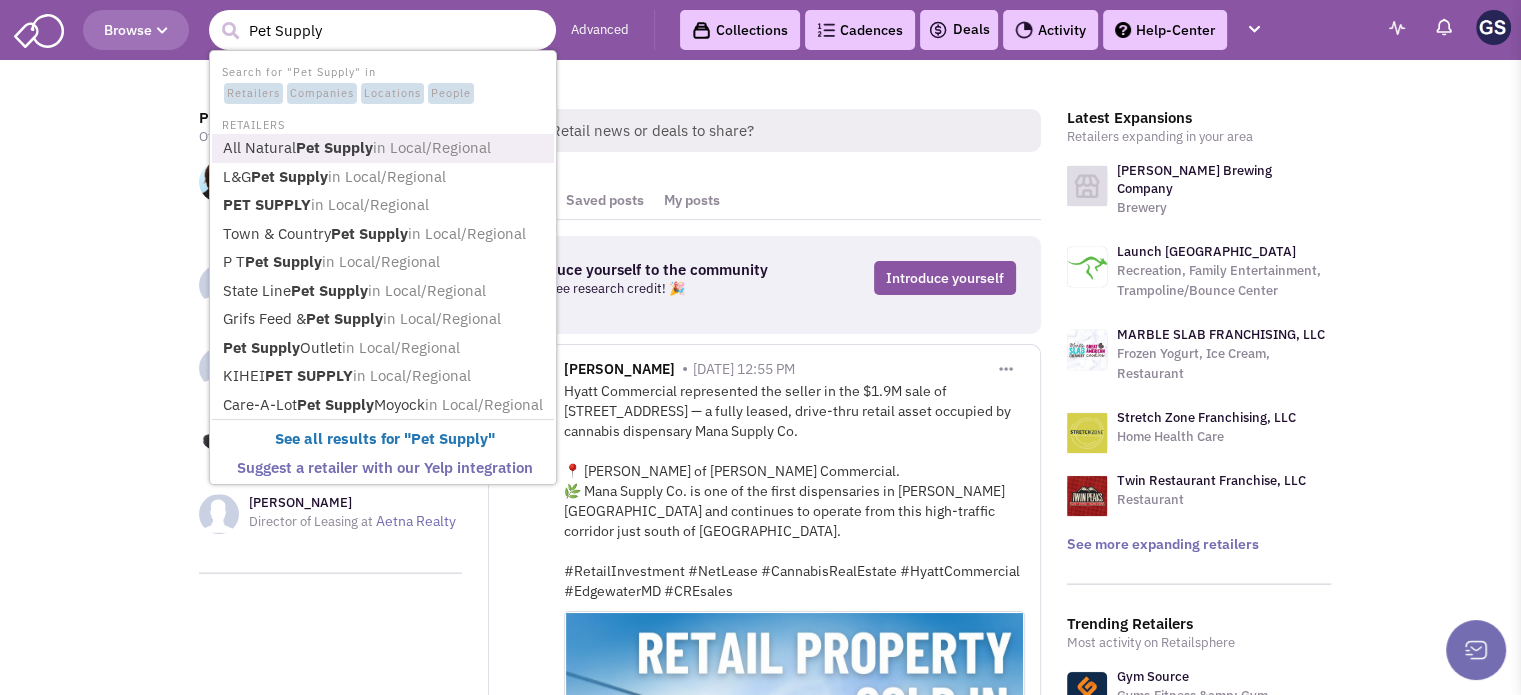 click on "Pet Supply" at bounding box center [334, 147] 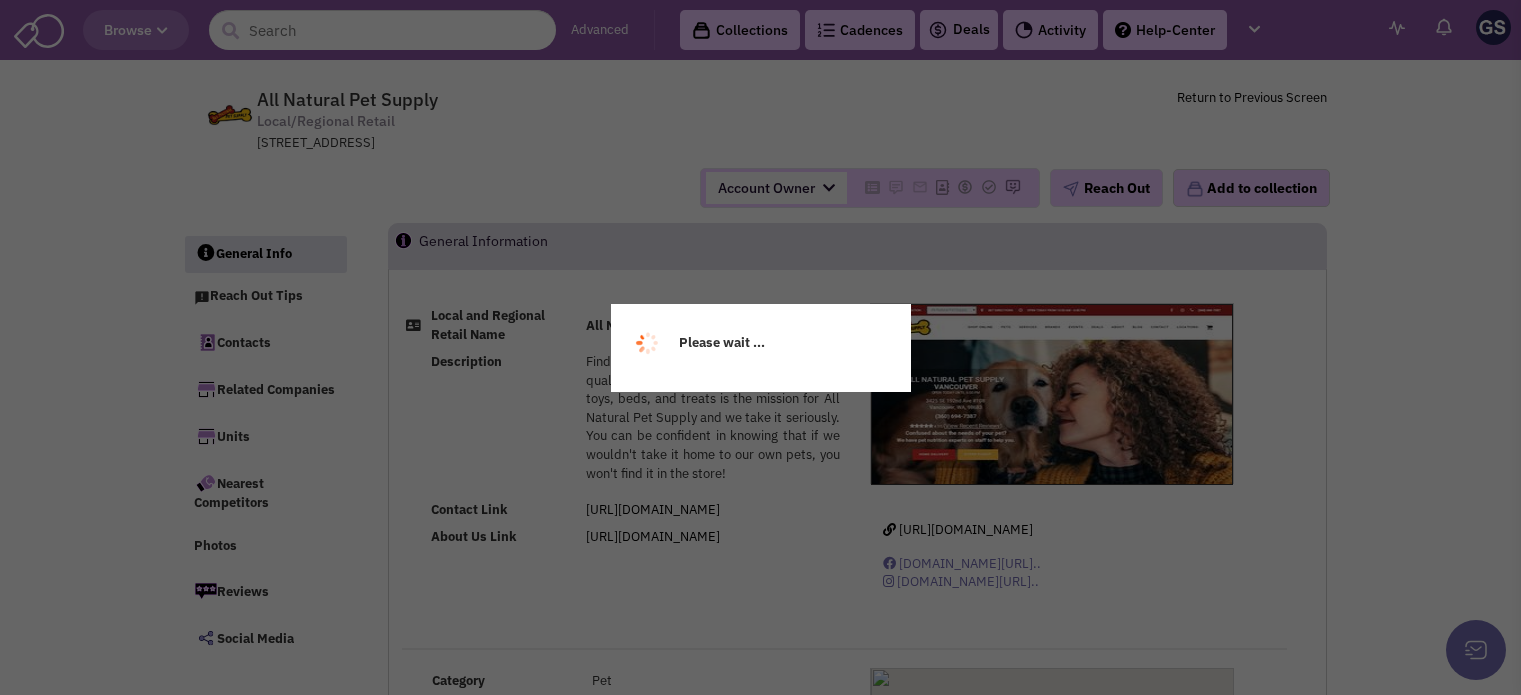 select 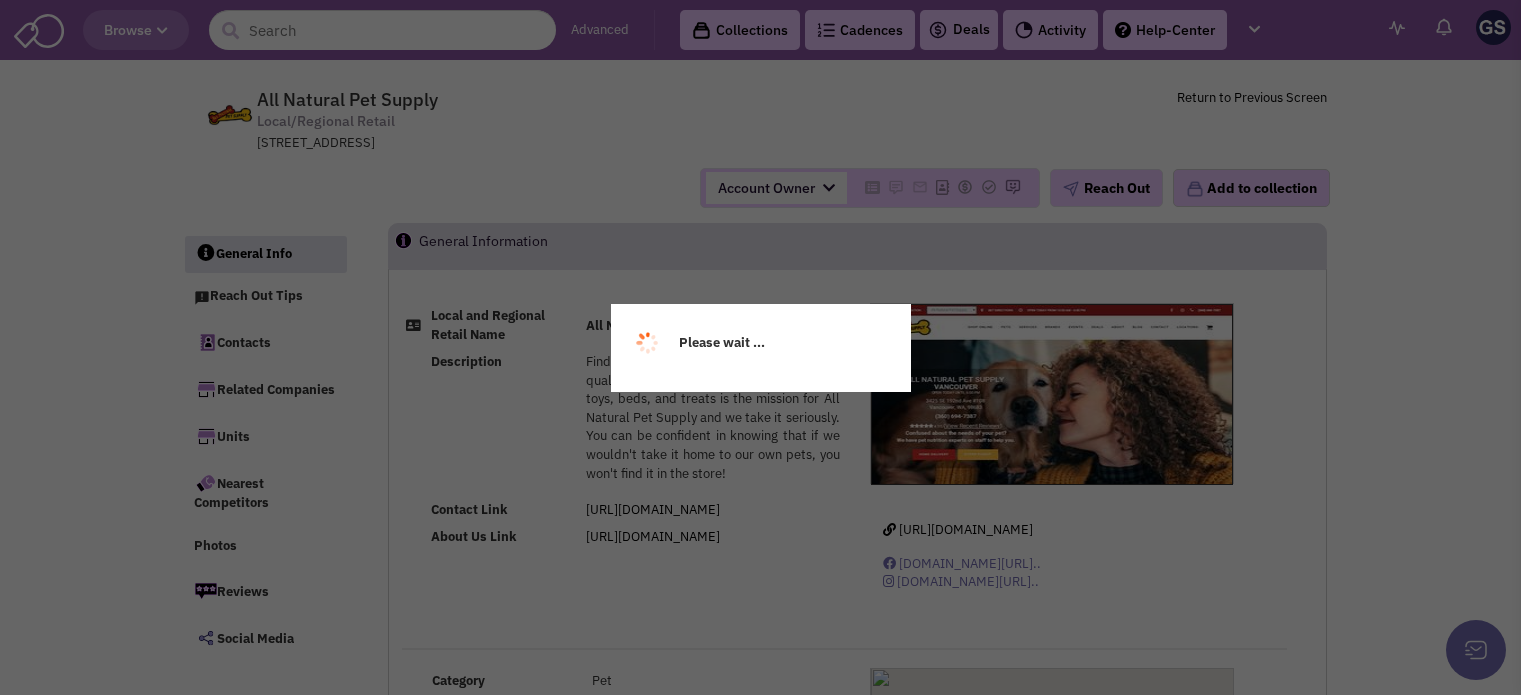 scroll, scrollTop: 0, scrollLeft: 0, axis: both 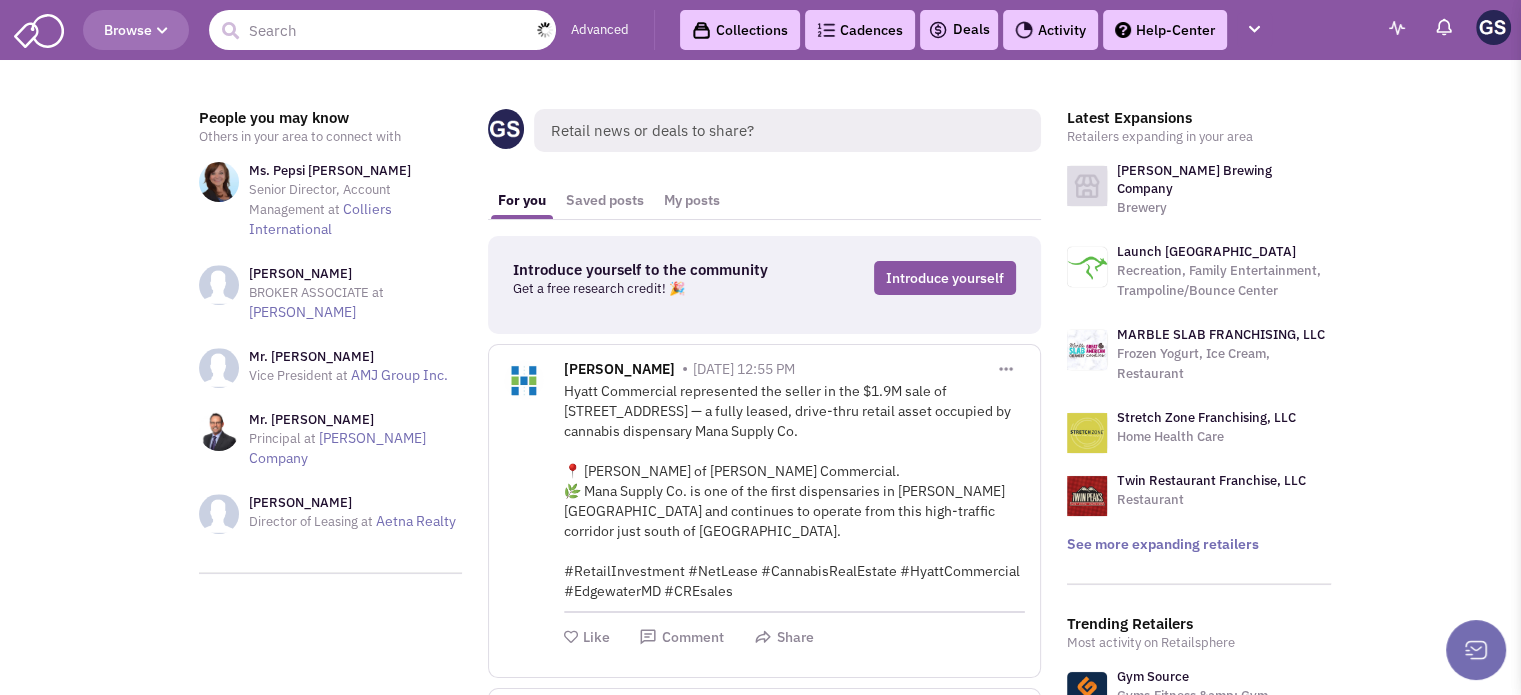 click at bounding box center [382, 30] 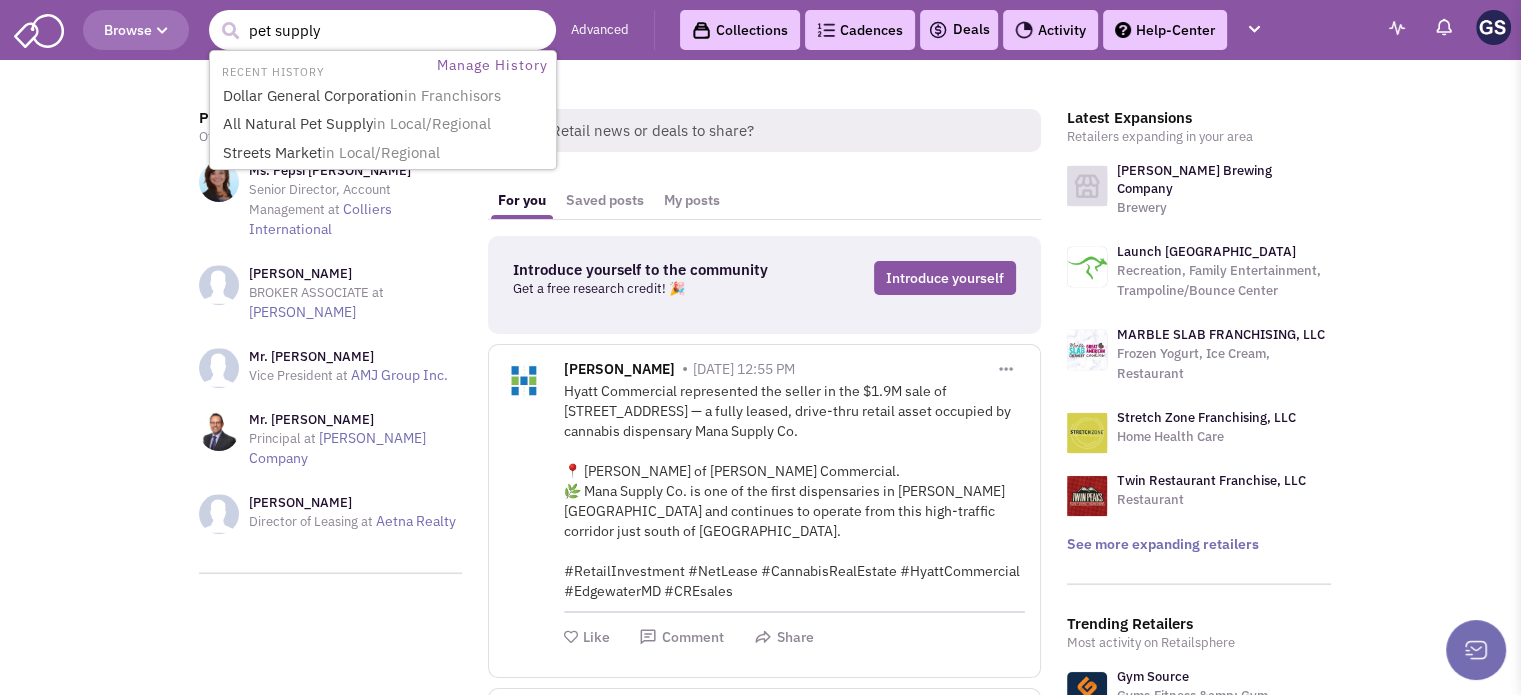 type on "pet supply" 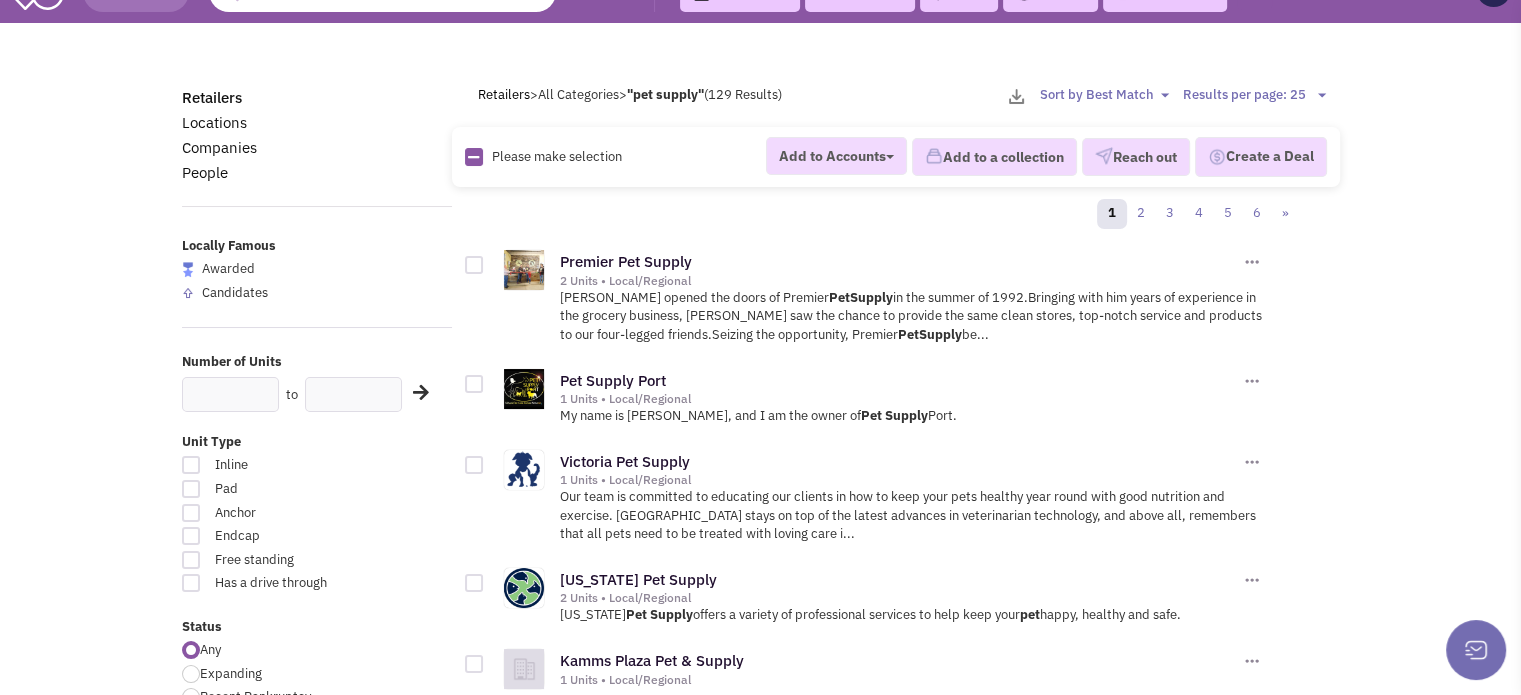 scroll, scrollTop: 0, scrollLeft: 0, axis: both 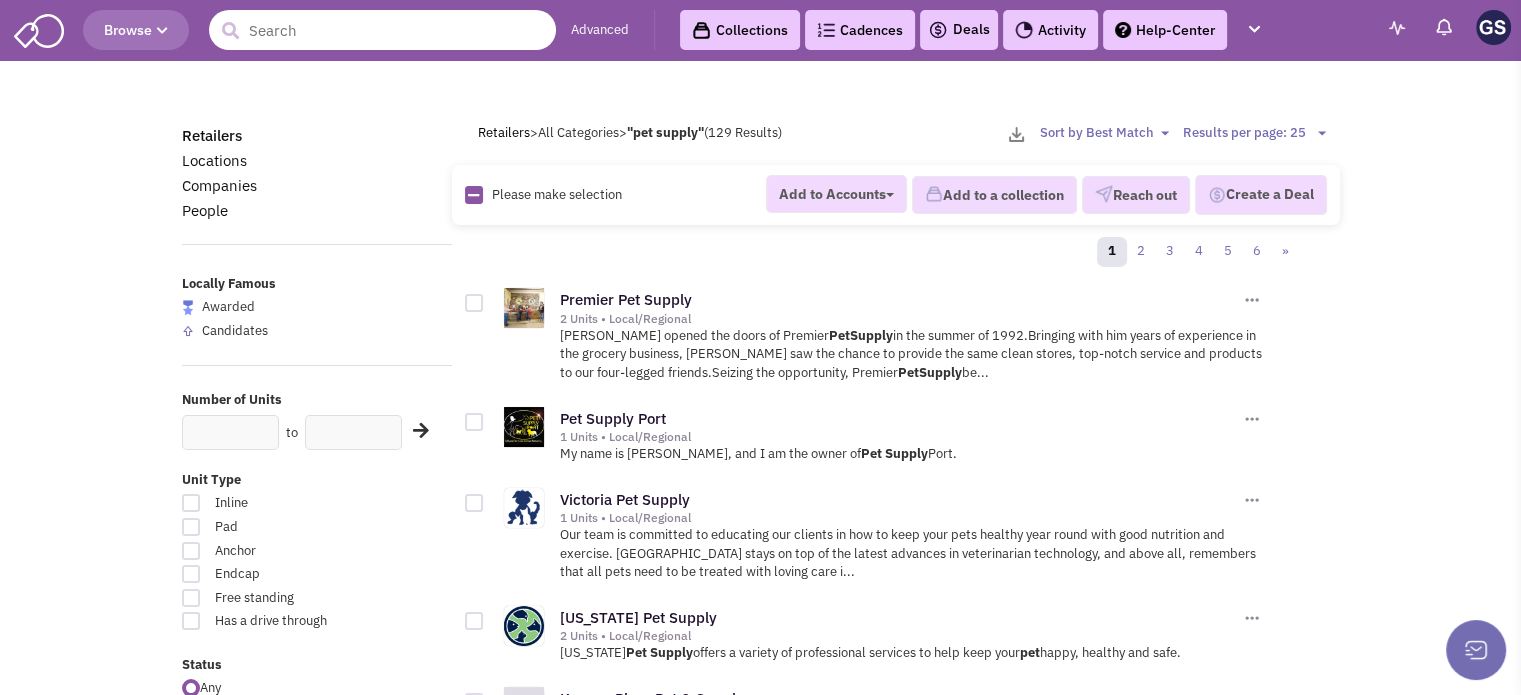 click at bounding box center [382, 30] 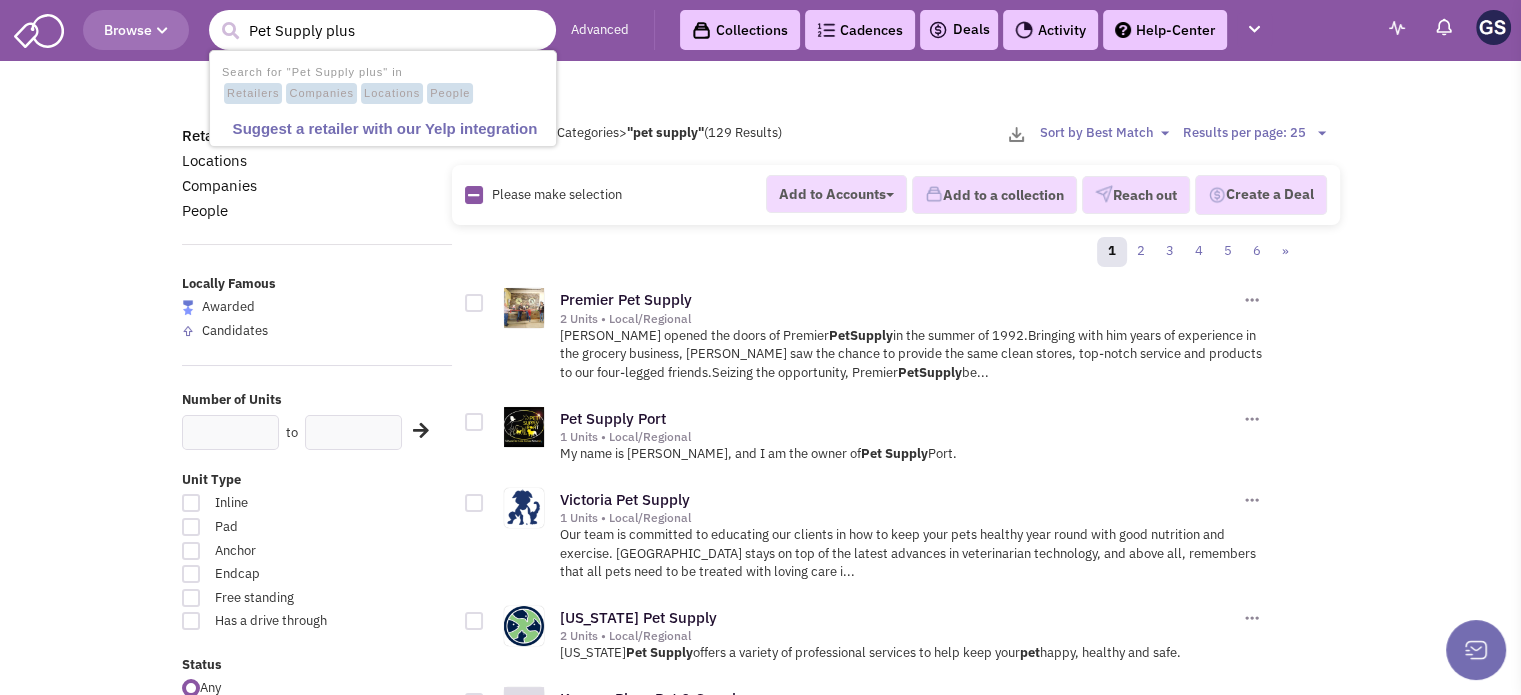 type on "Pet Supply plus" 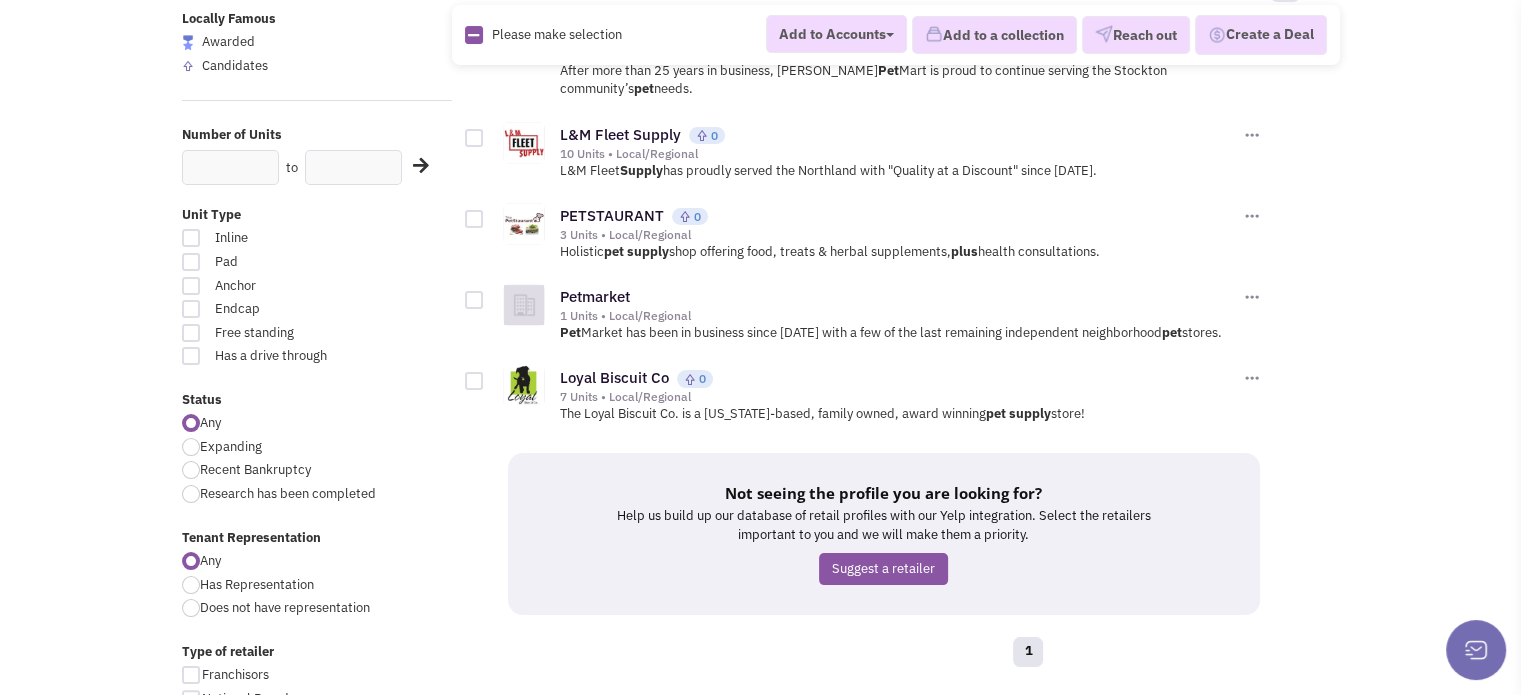 scroll, scrollTop: 0, scrollLeft: 0, axis: both 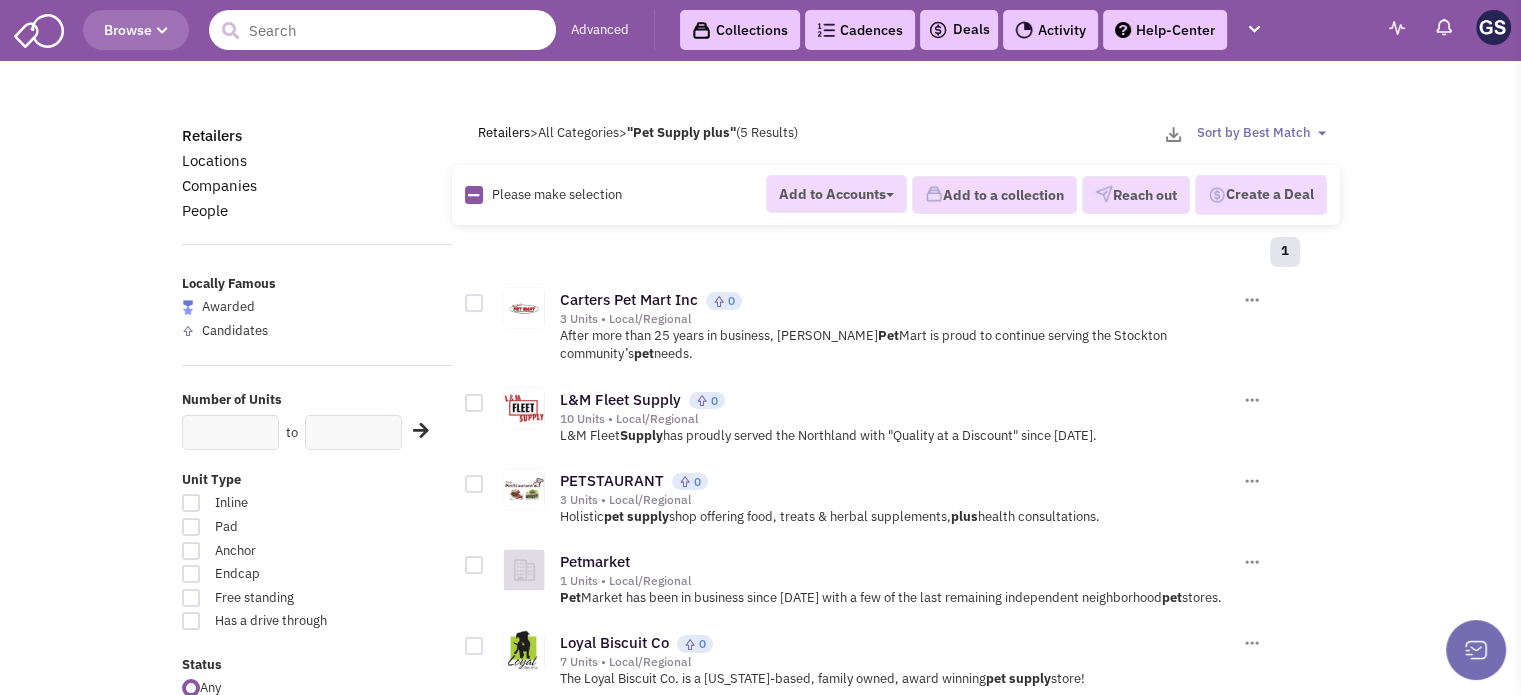 click at bounding box center (382, 30) 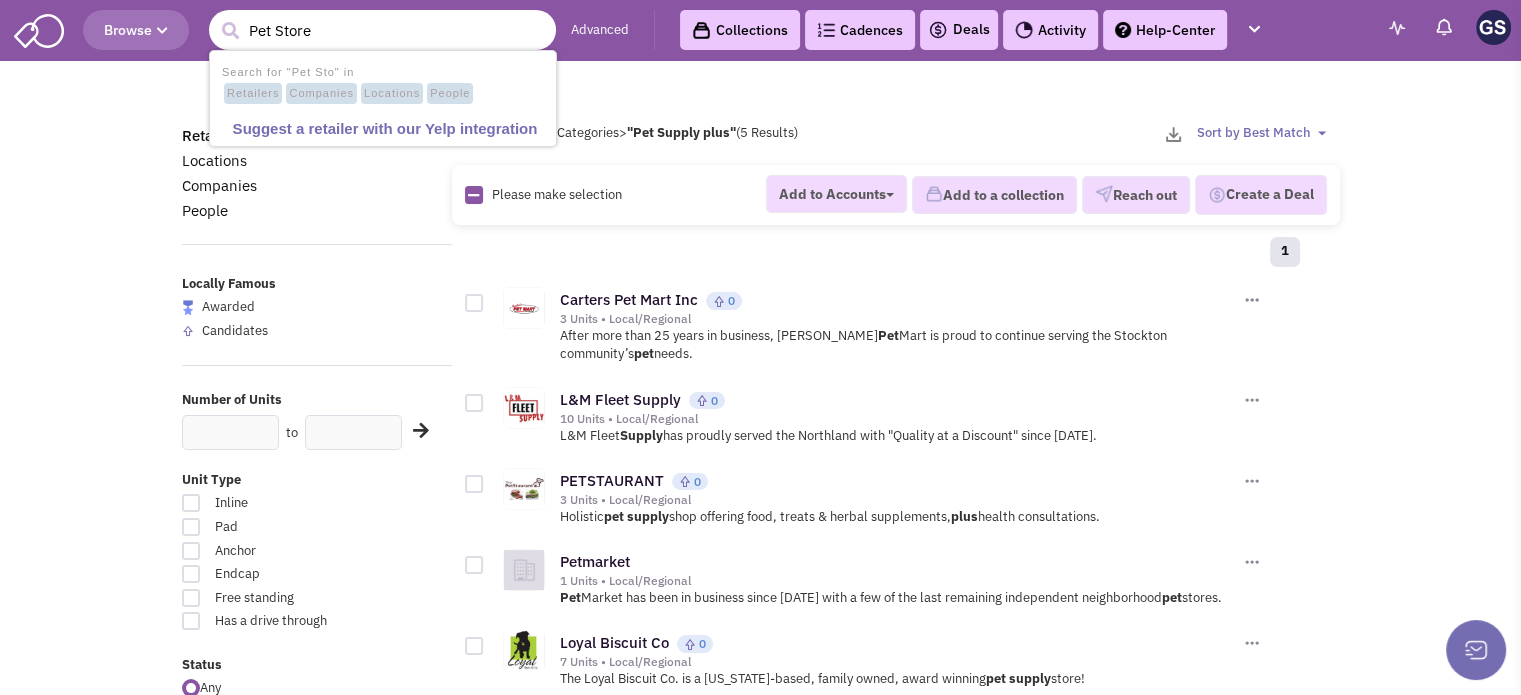 type on "Pet Store" 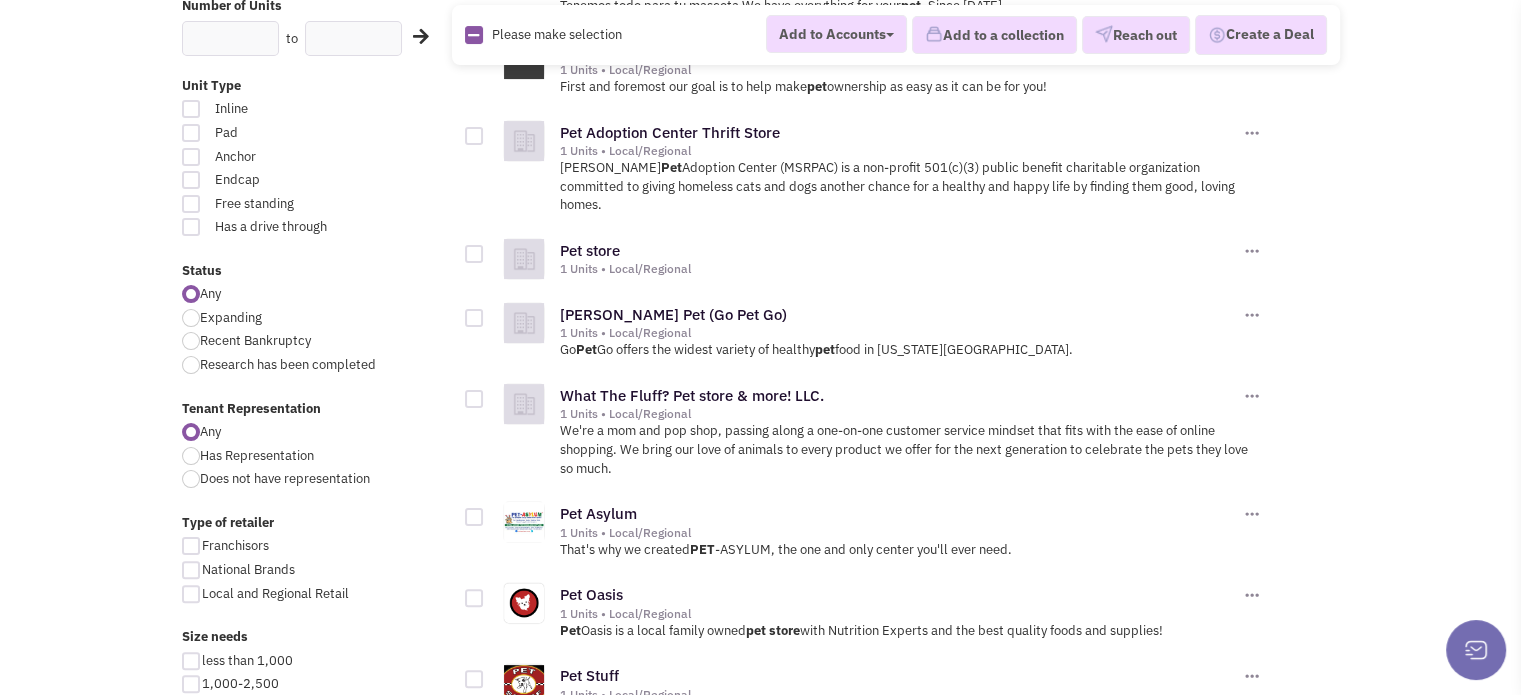 scroll, scrollTop: 500, scrollLeft: 0, axis: vertical 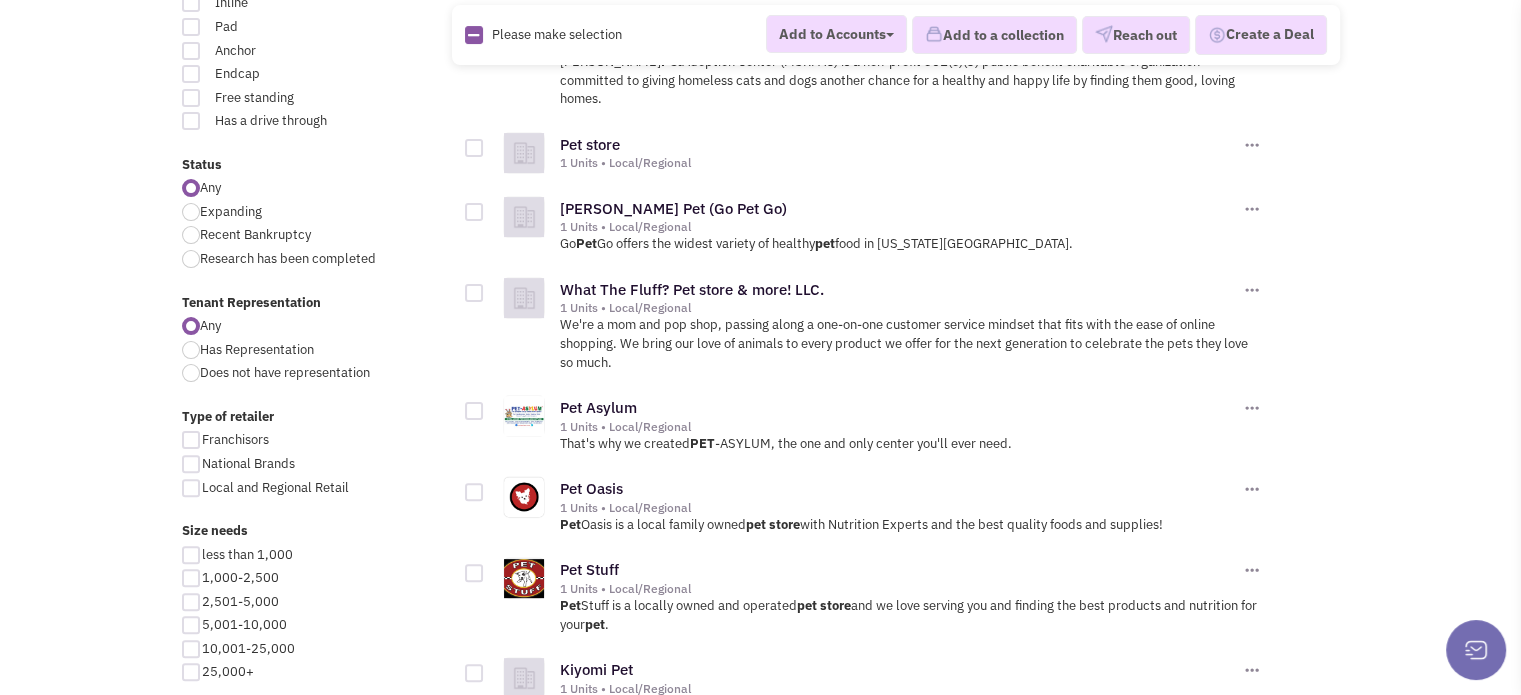 click at bounding box center [191, 464] 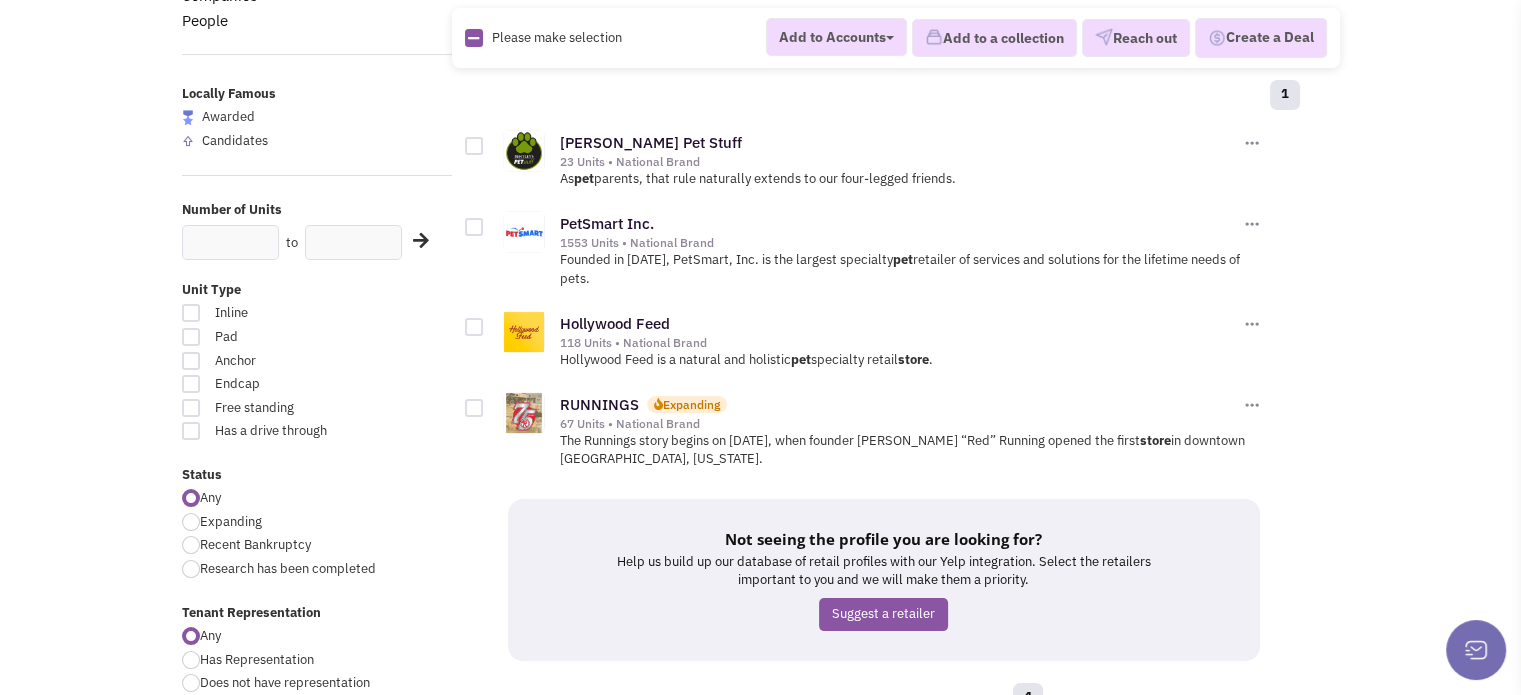 scroll, scrollTop: 200, scrollLeft: 0, axis: vertical 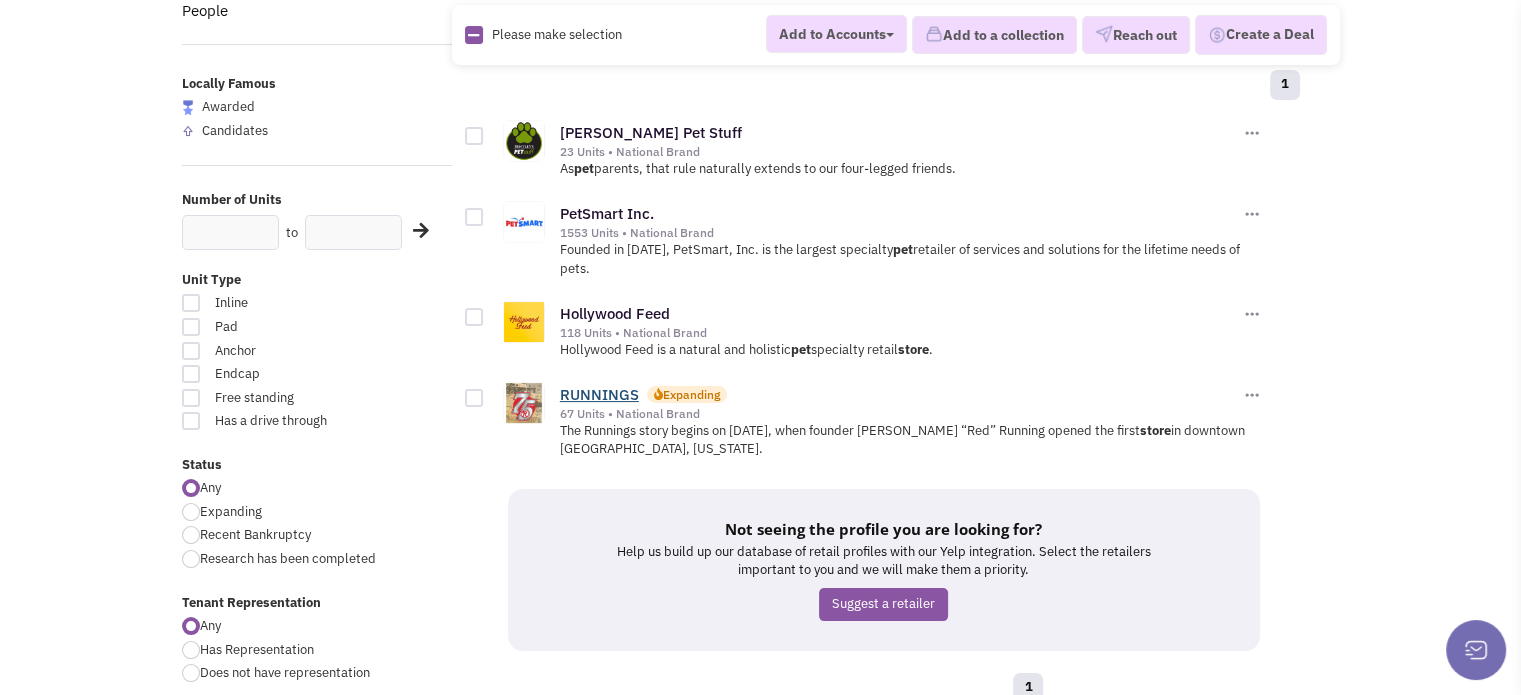 click on "RUNNINGS" at bounding box center (599, 394) 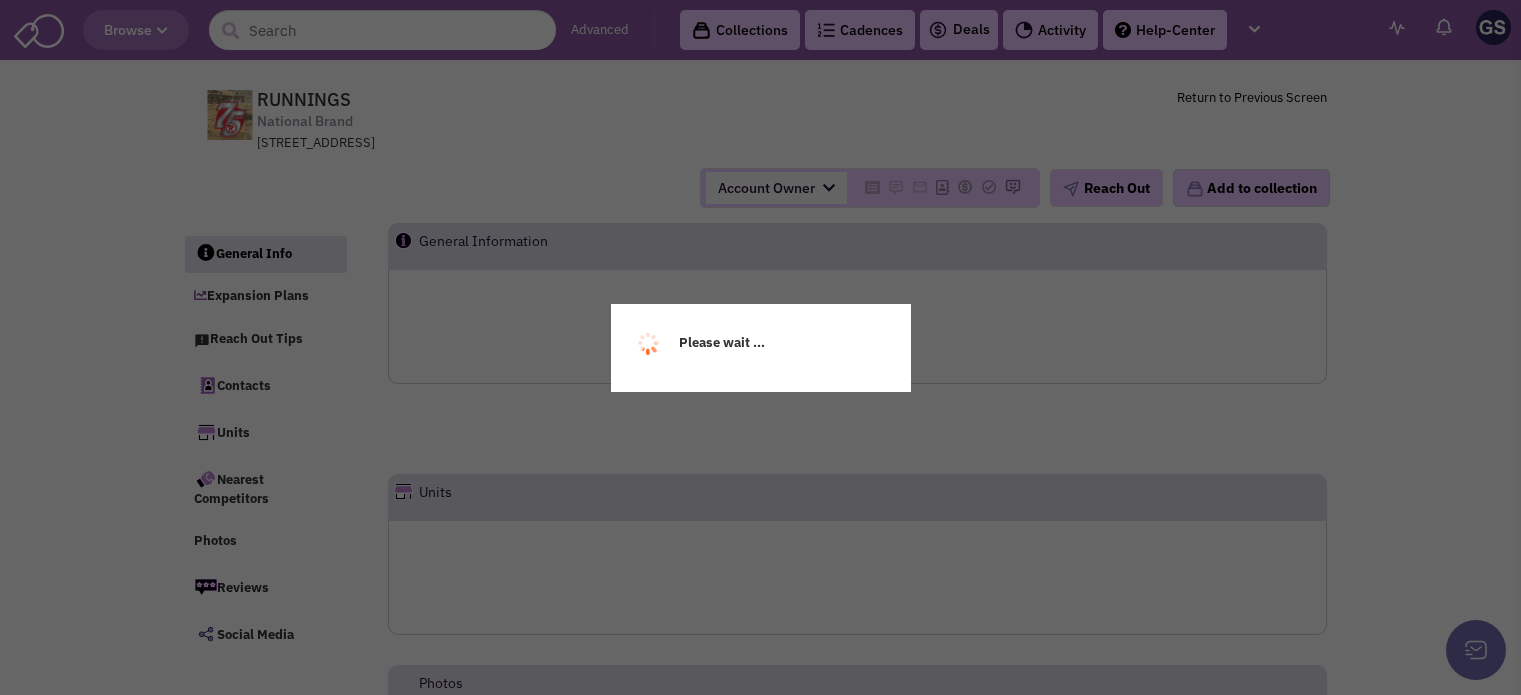 scroll, scrollTop: 0, scrollLeft: 0, axis: both 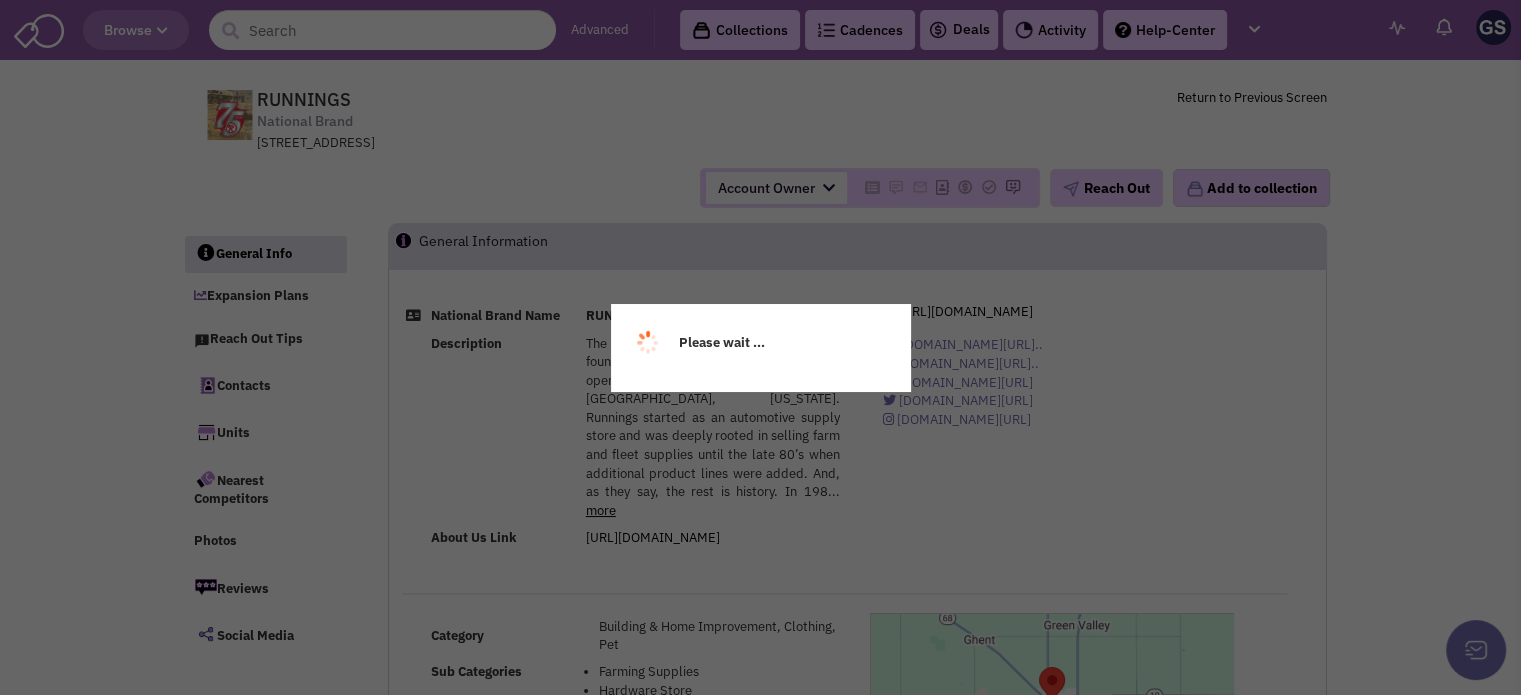 select 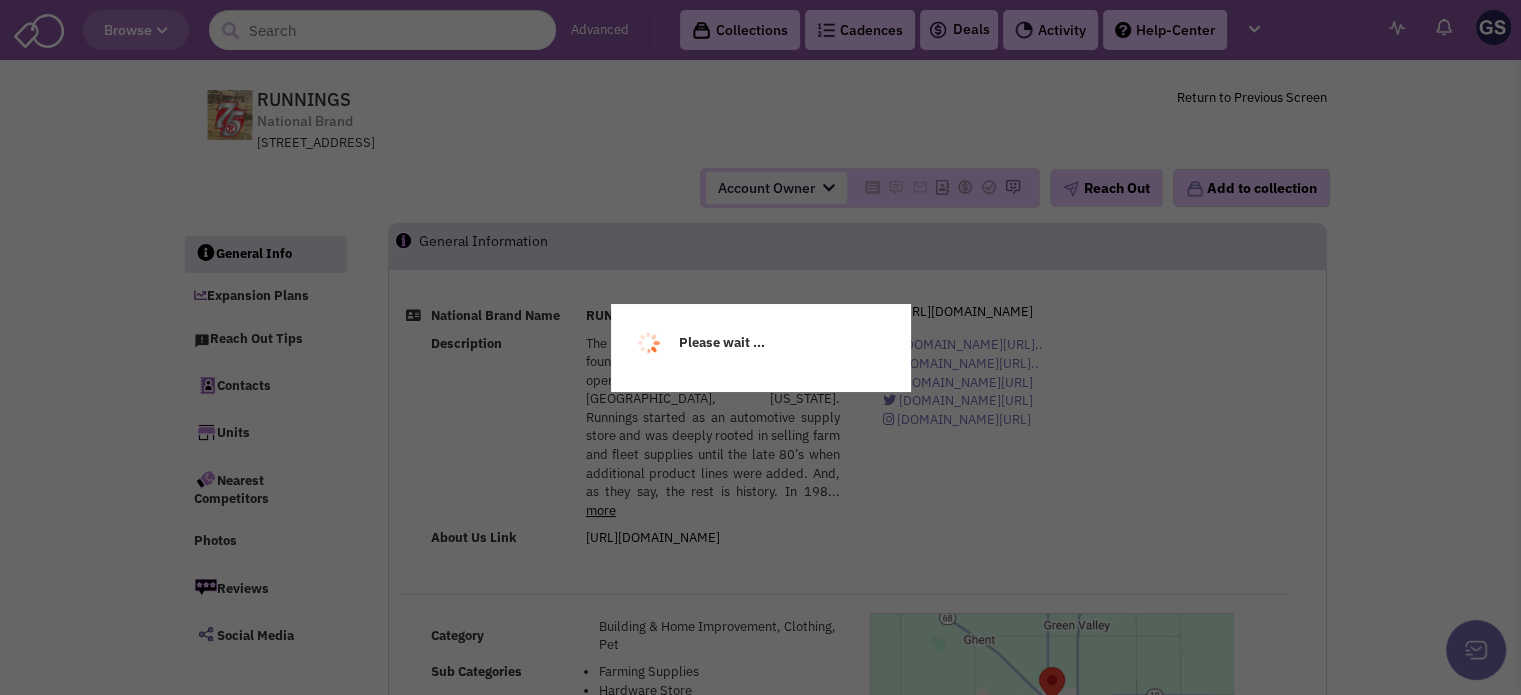 select 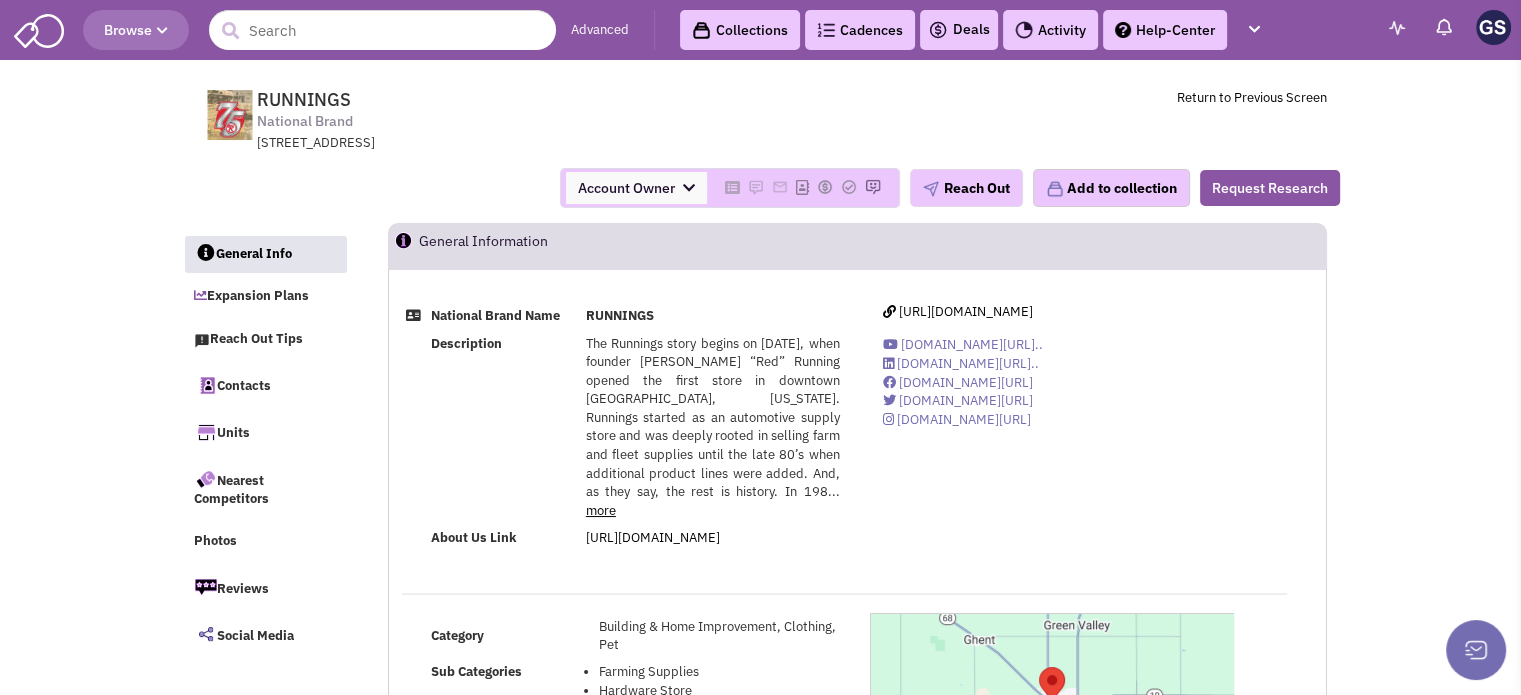 select 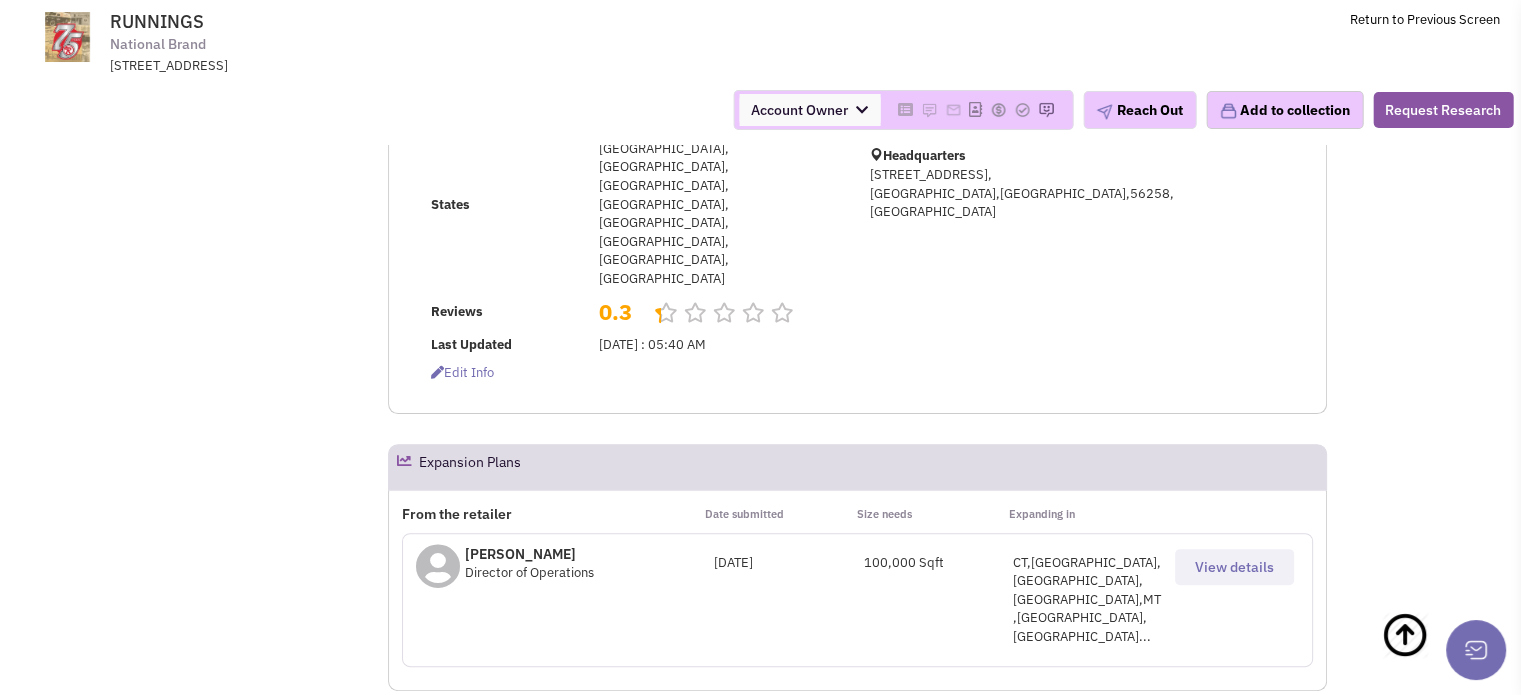 scroll, scrollTop: 500, scrollLeft: 0, axis: vertical 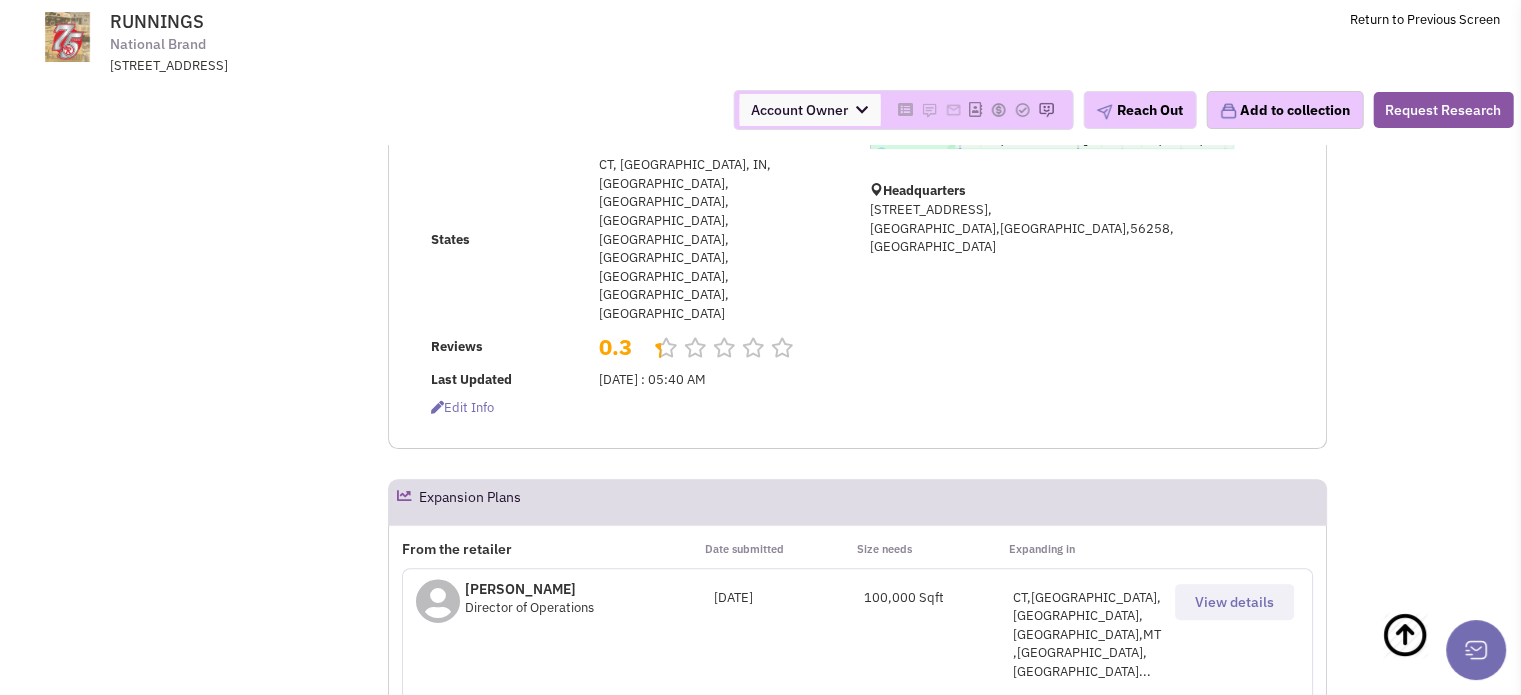 click on "View details" at bounding box center [1234, 602] 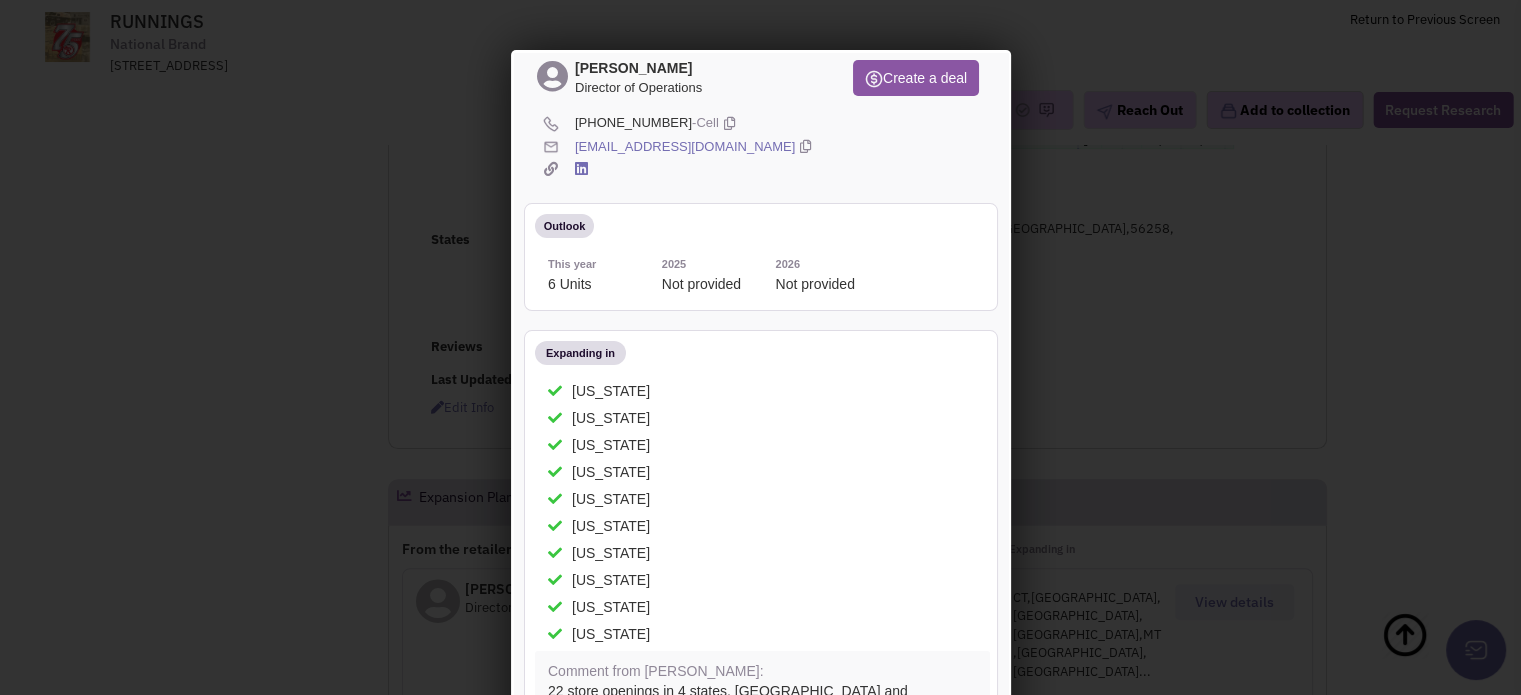 scroll, scrollTop: 300, scrollLeft: 0, axis: vertical 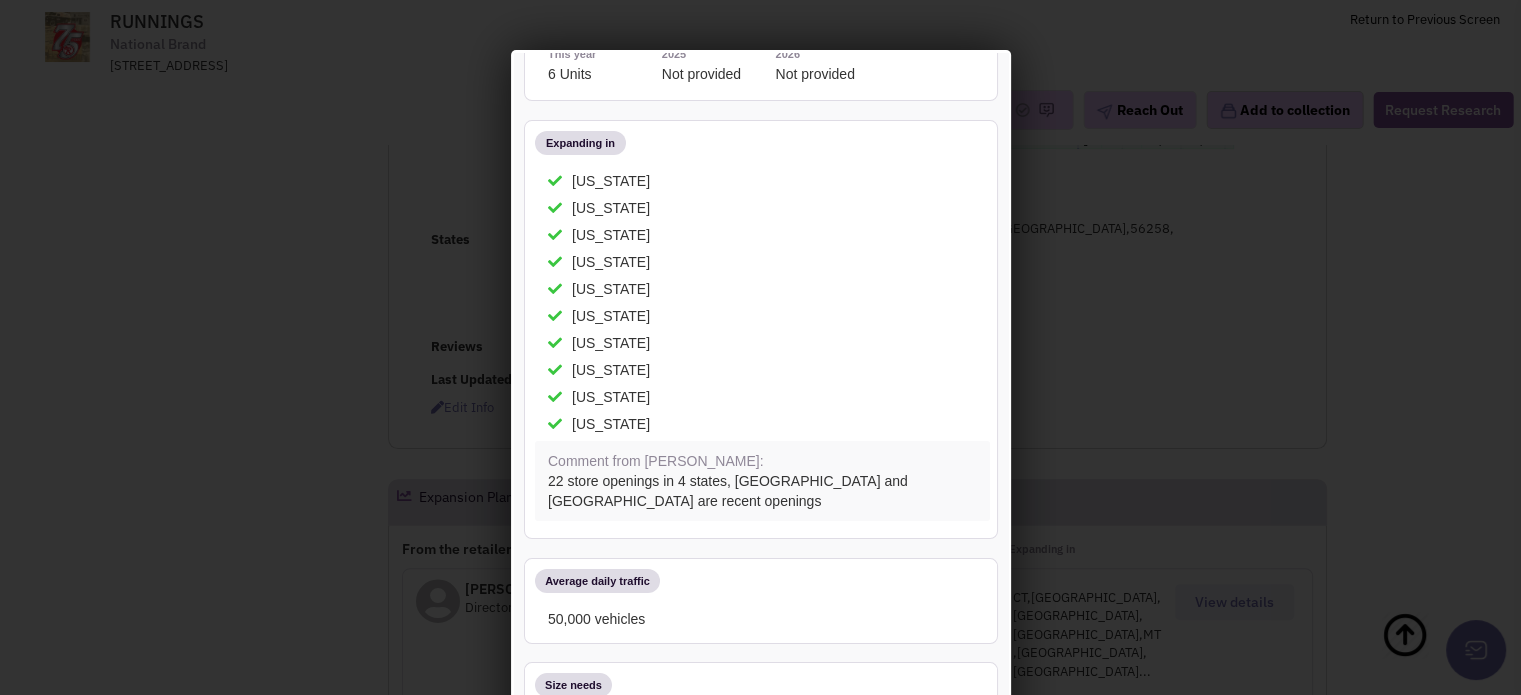 click at bounding box center (760, 347) 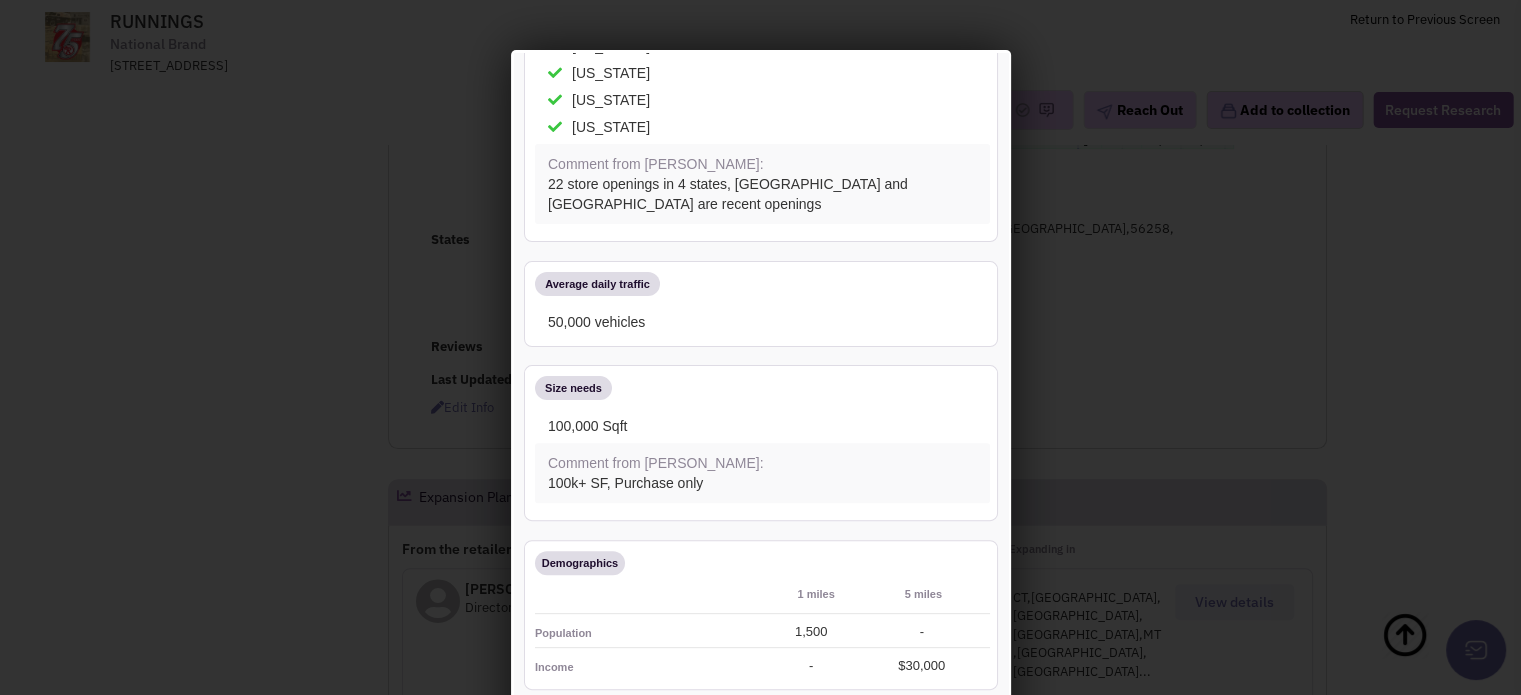 scroll, scrollTop: 600, scrollLeft: 0, axis: vertical 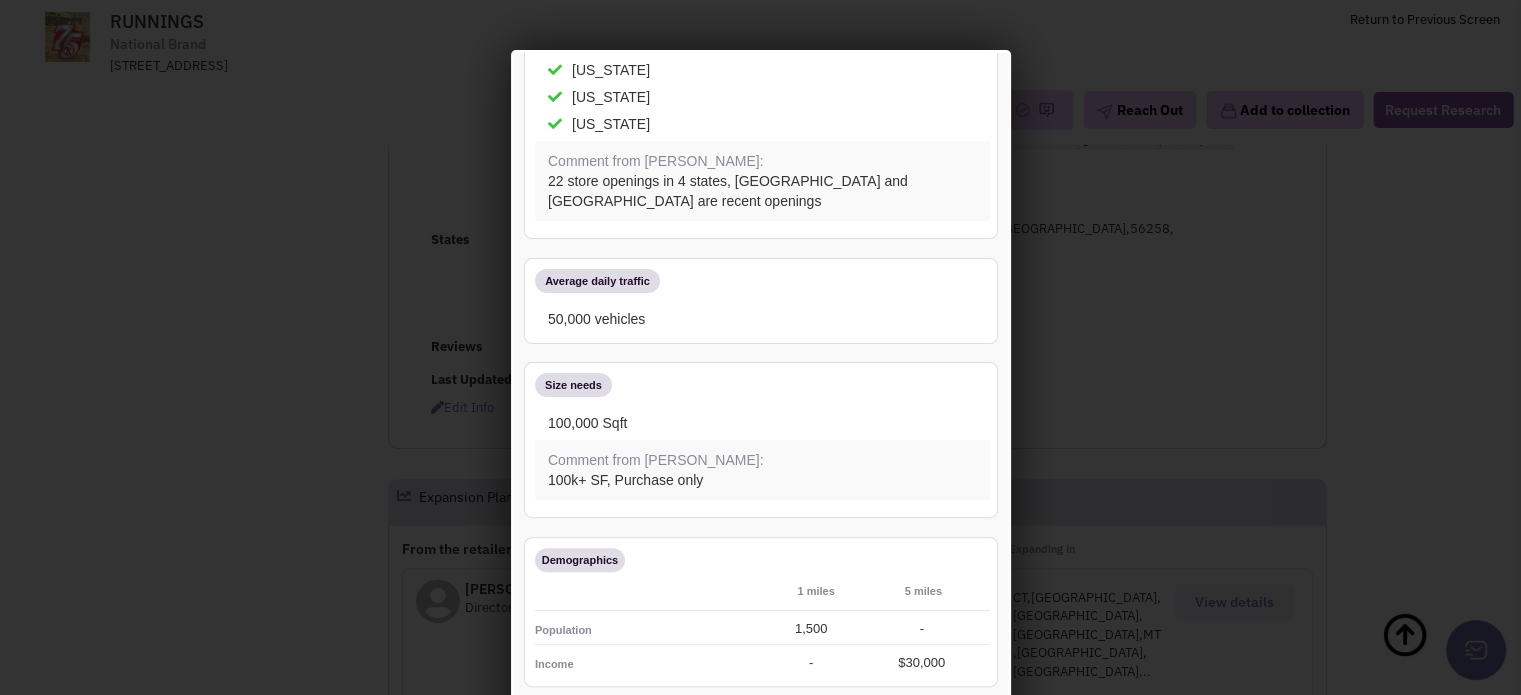 click at bounding box center (760, 347) 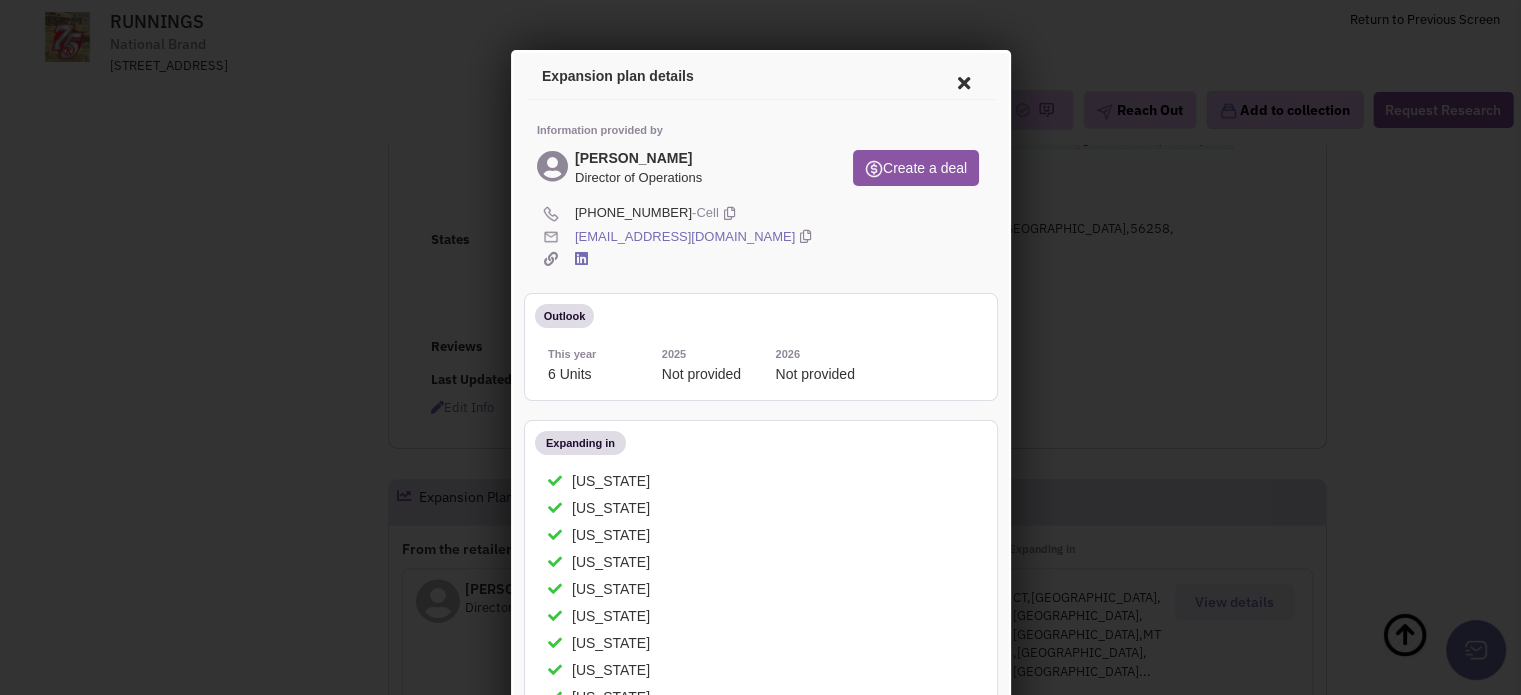 drag, startPoint x: 953, startPoint y: 74, endPoint x: 941, endPoint y: 75, distance: 12.0415945 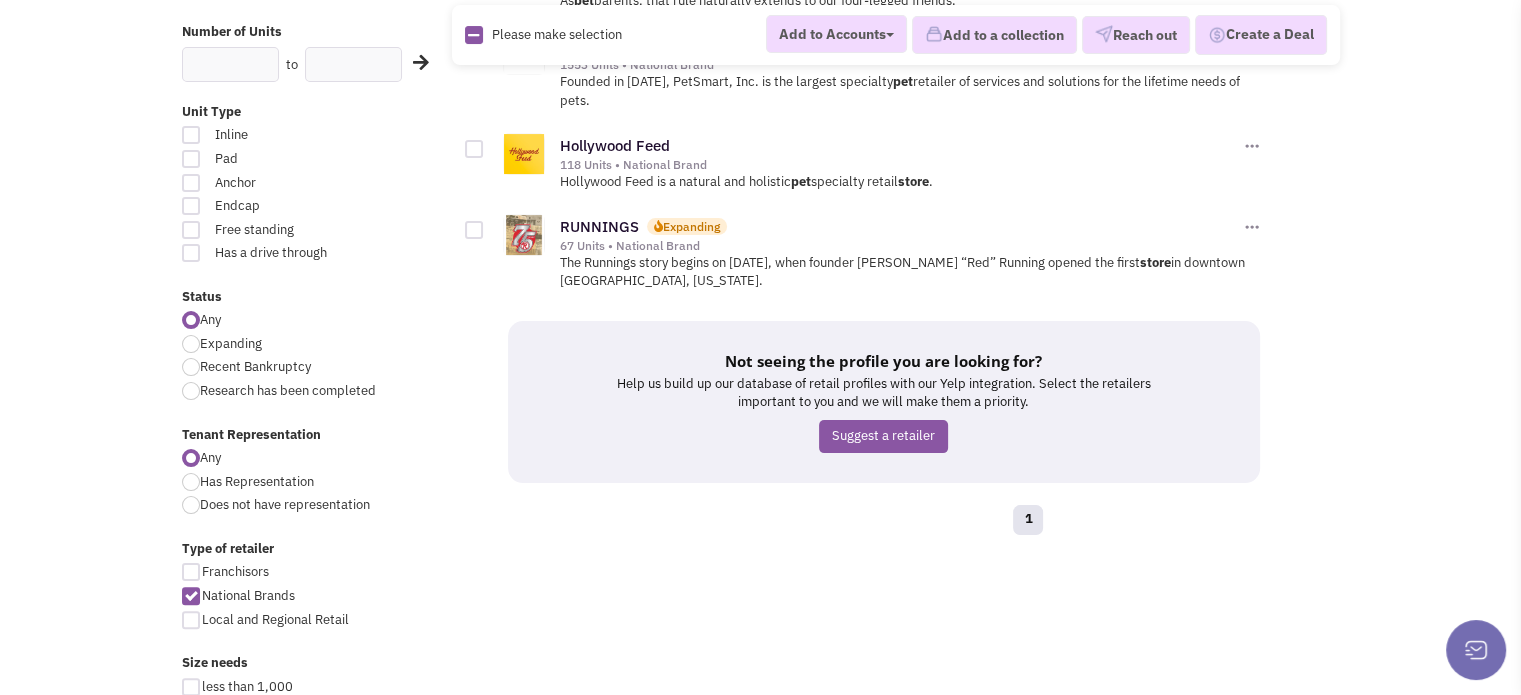 scroll, scrollTop: 400, scrollLeft: 0, axis: vertical 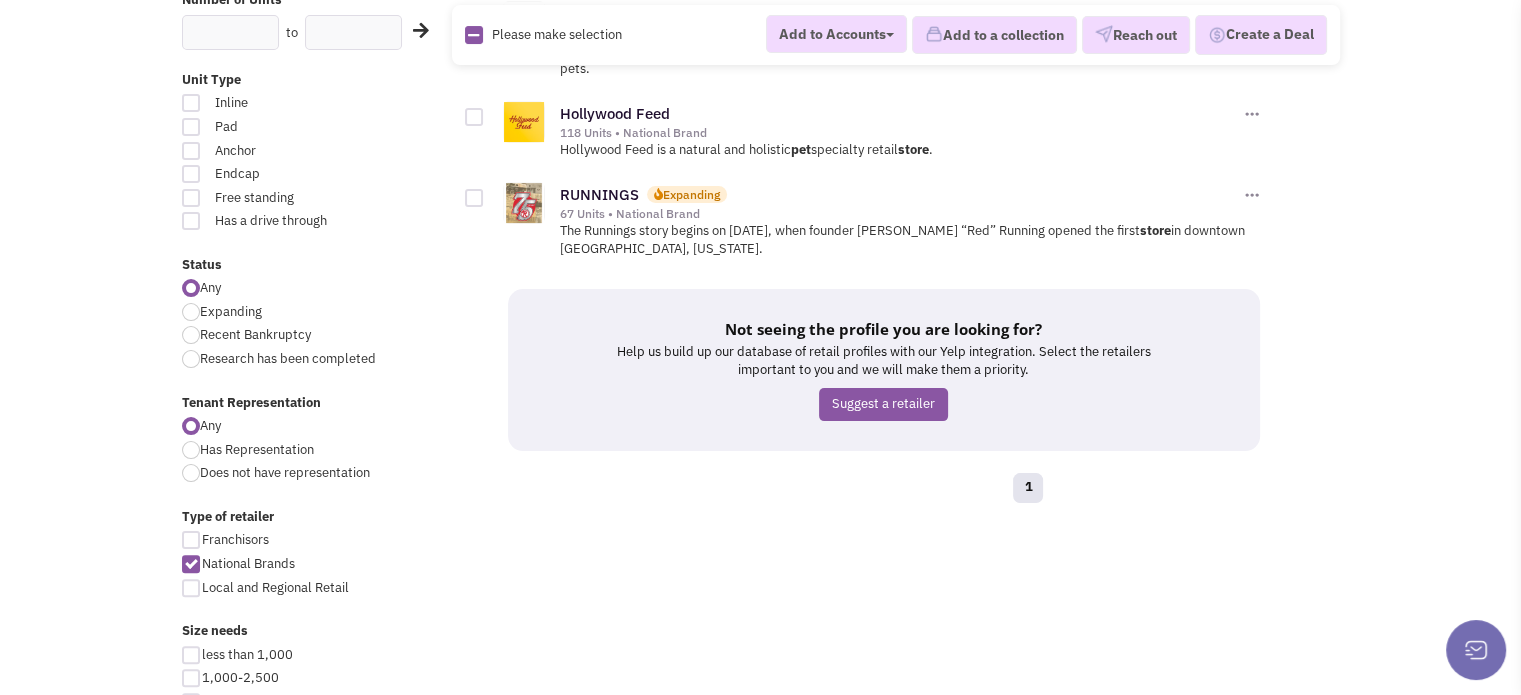 click at bounding box center (191, 540) 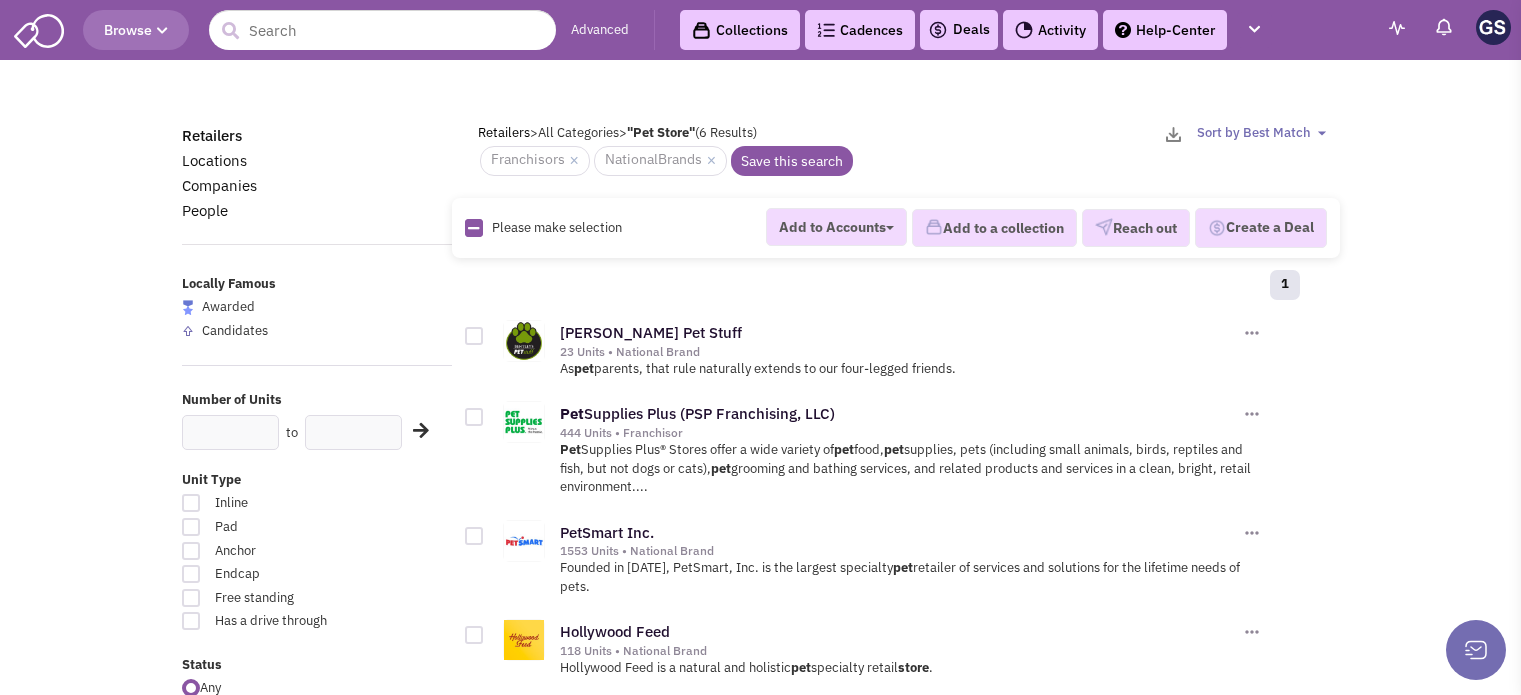 scroll, scrollTop: 0, scrollLeft: 0, axis: both 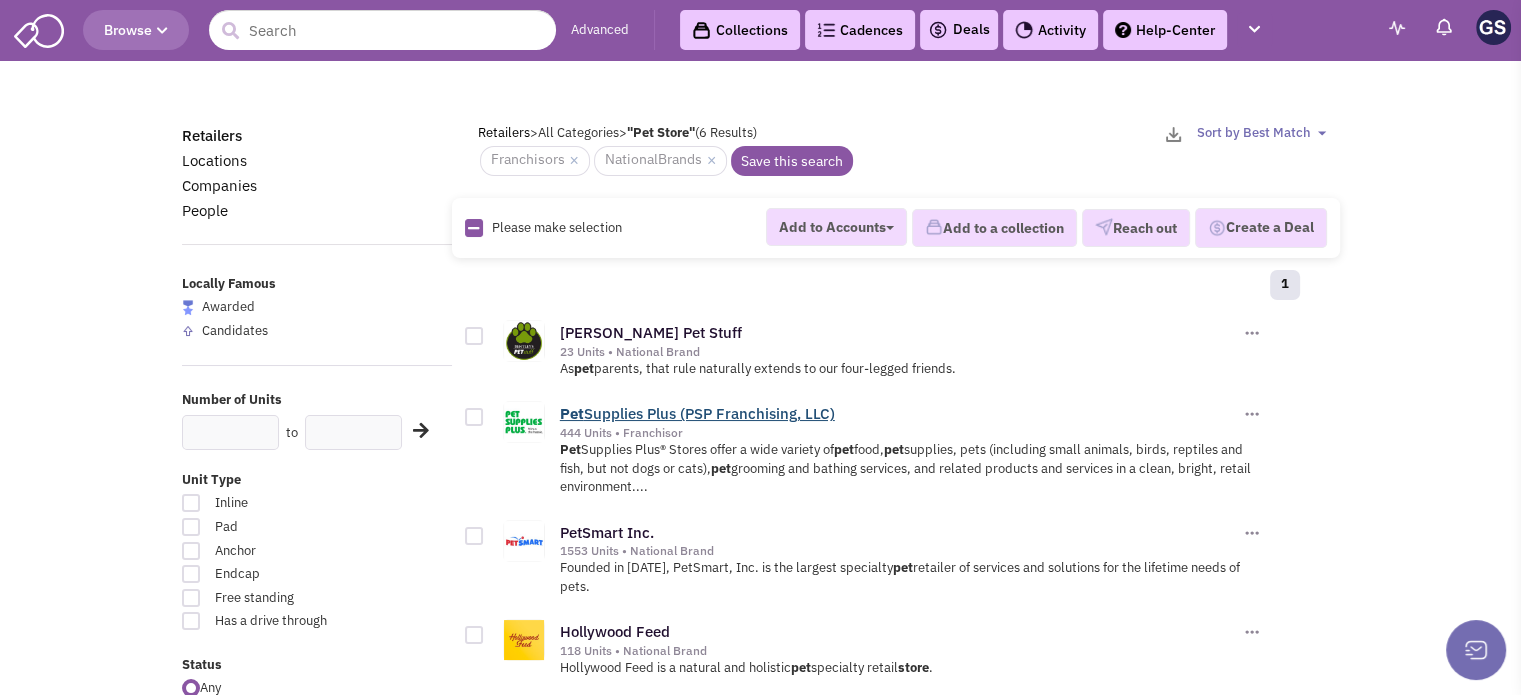 click on "Pet  Supplies Plus (PSP Franchising, LLC)" at bounding box center [697, 413] 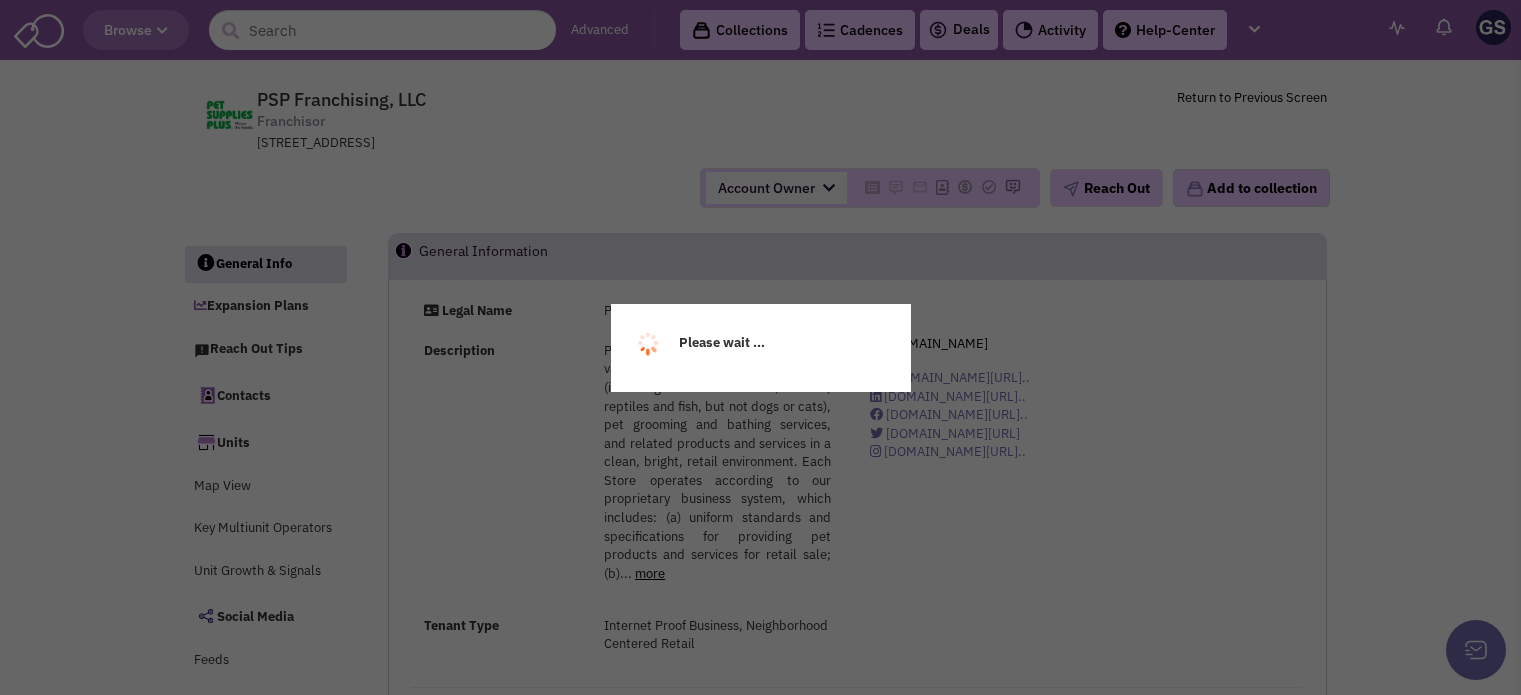 scroll, scrollTop: 0, scrollLeft: 0, axis: both 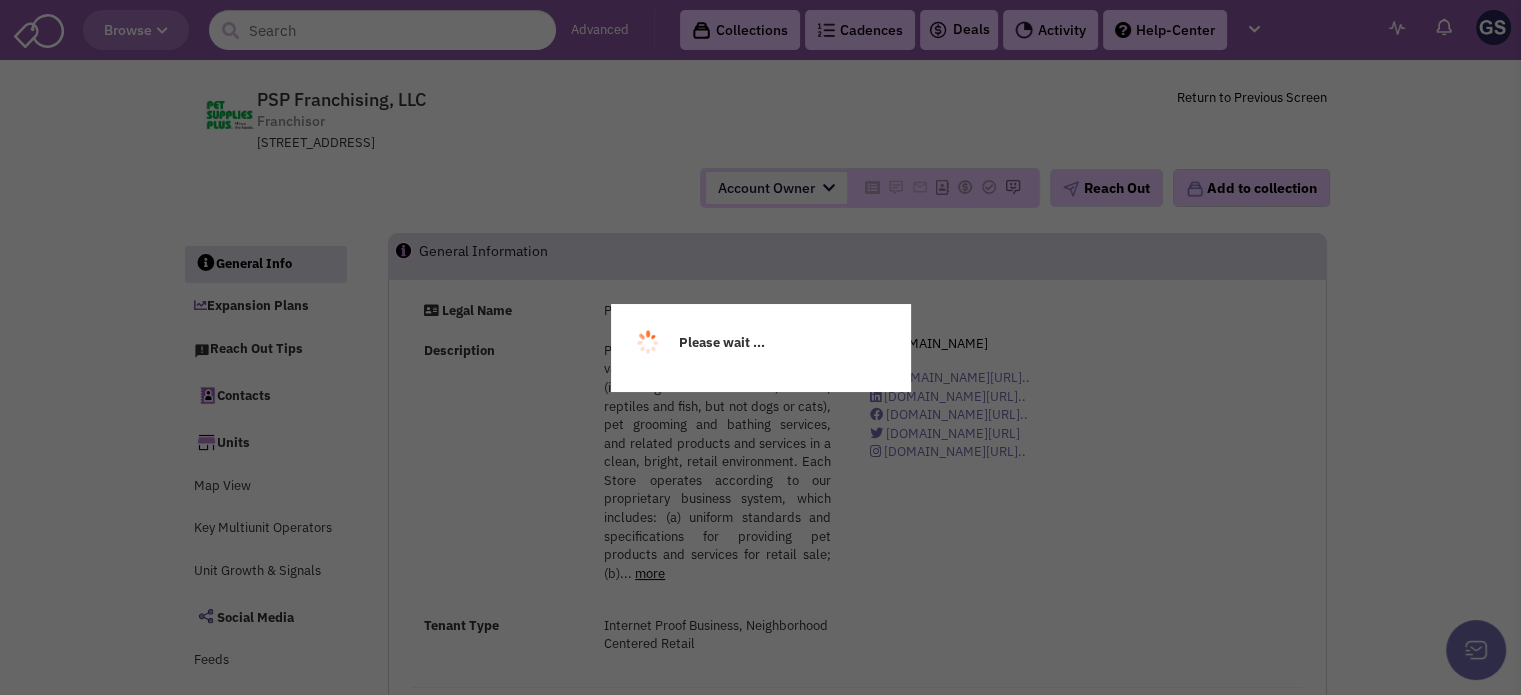 select 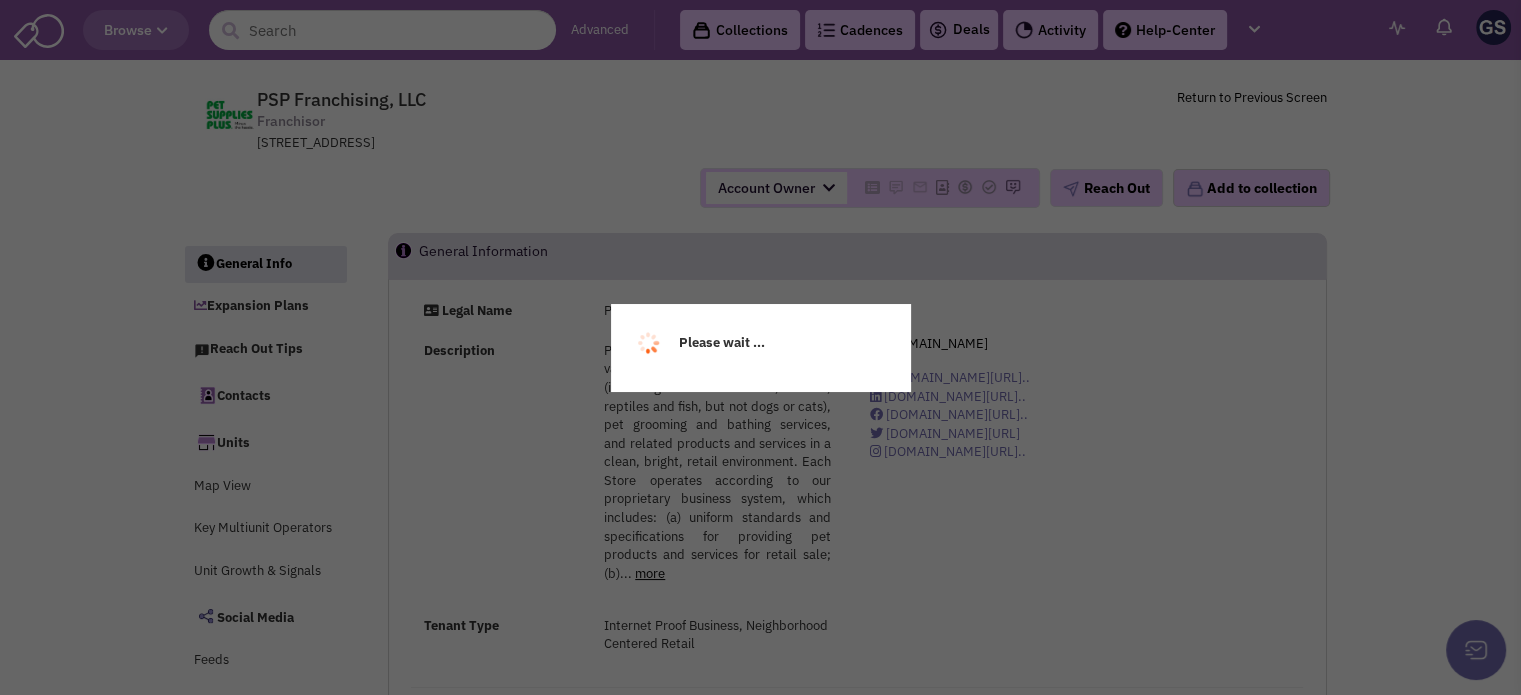 select 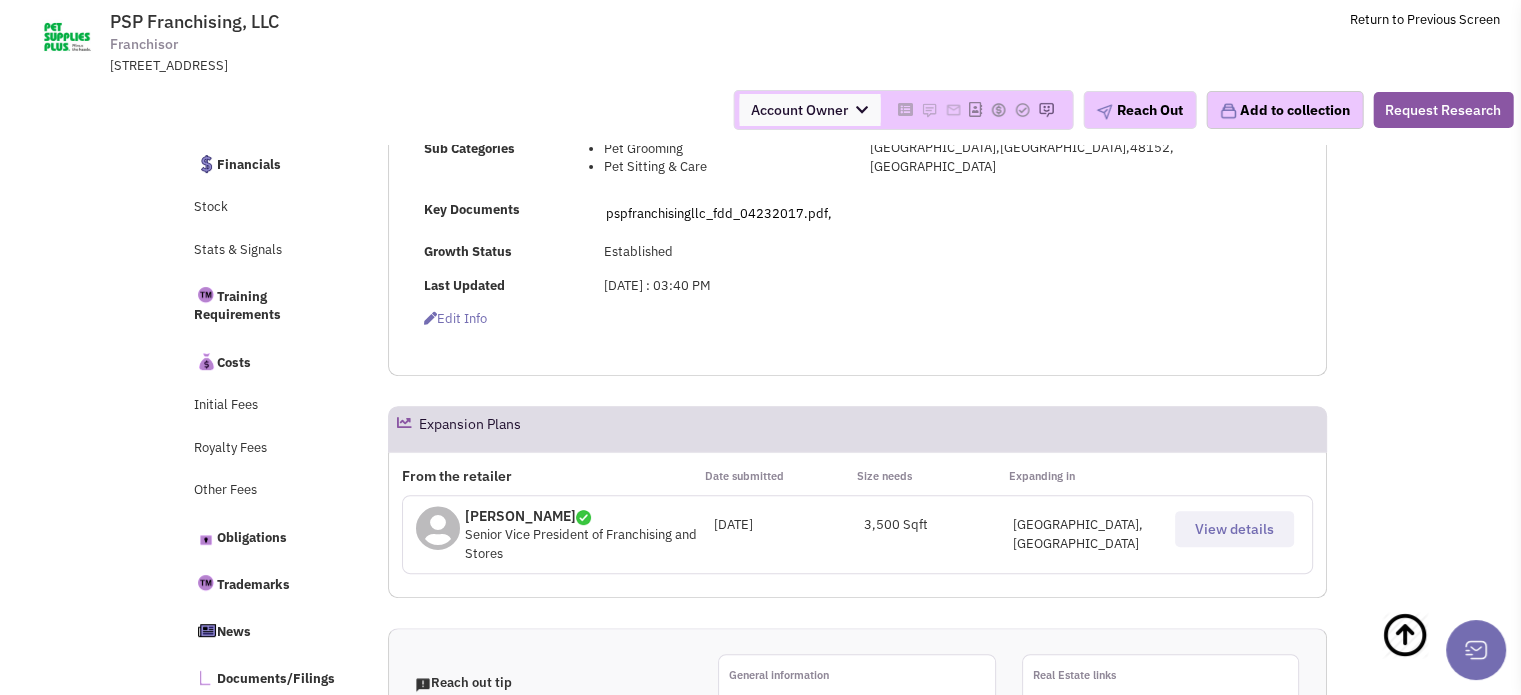 scroll, scrollTop: 800, scrollLeft: 0, axis: vertical 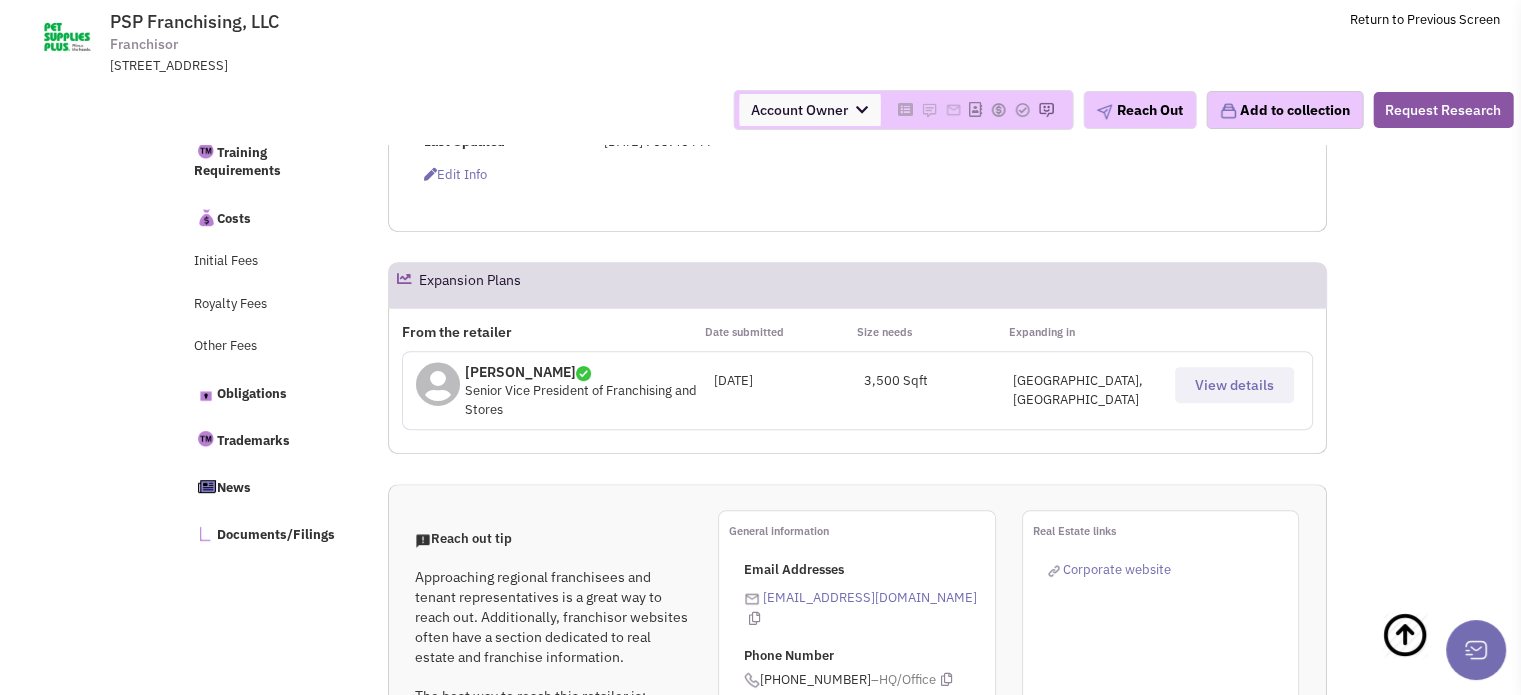 select 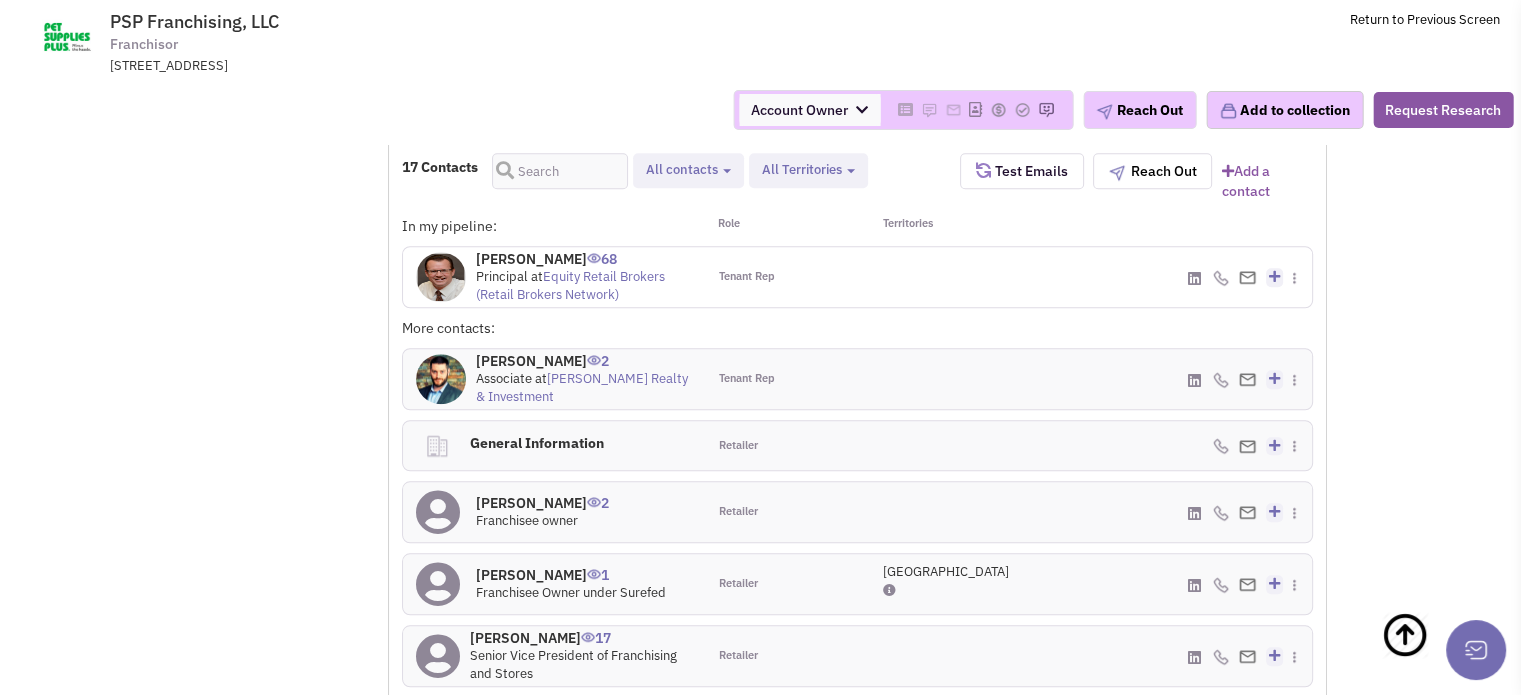 scroll, scrollTop: 1510, scrollLeft: 0, axis: vertical 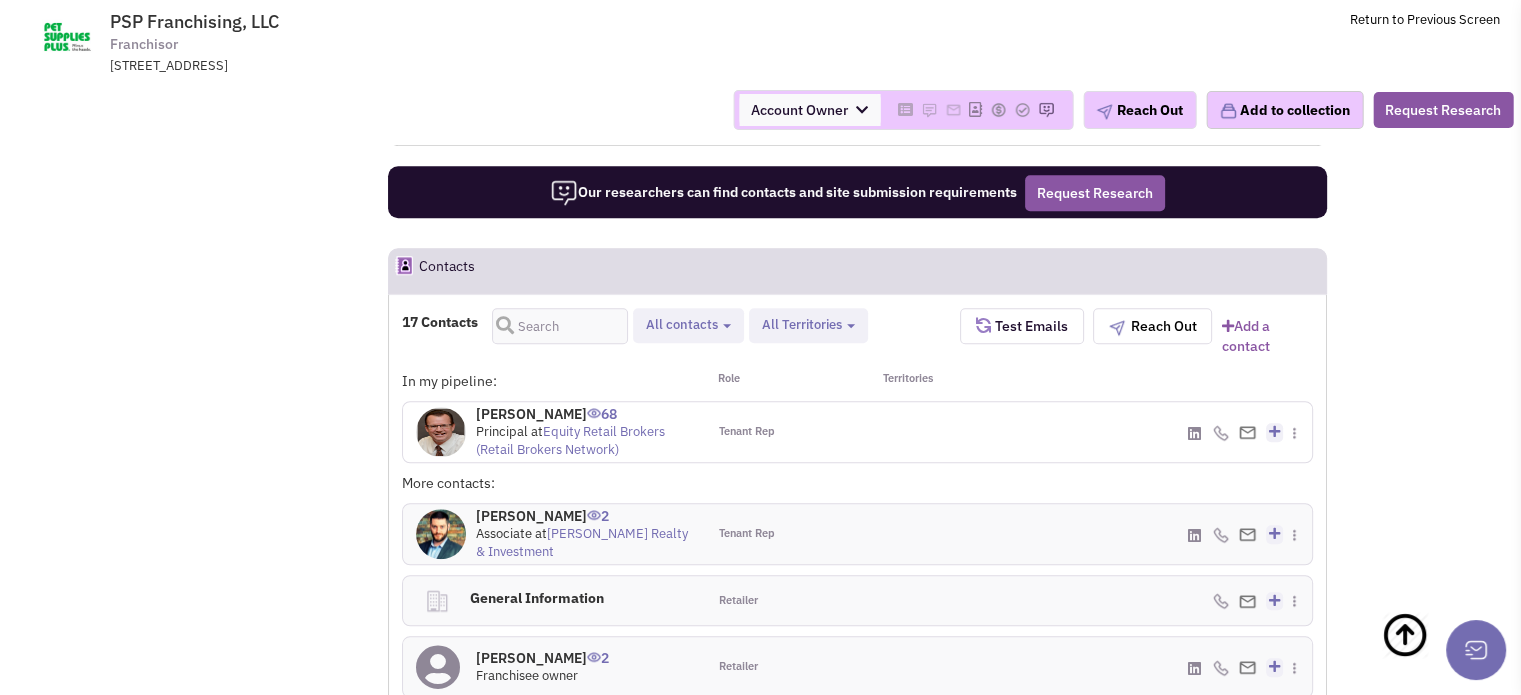 click on "All Territories" at bounding box center (802, 324) 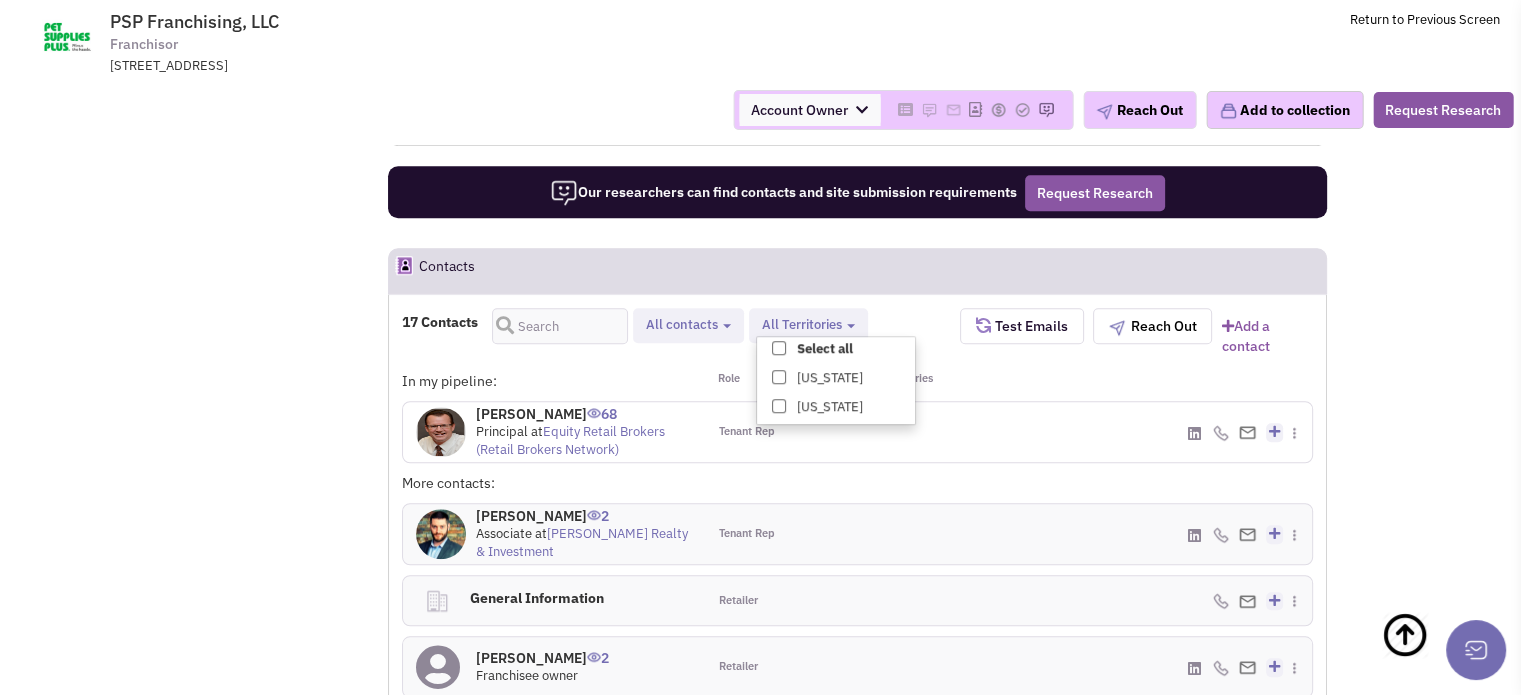 click on "Florida
Texas
All Territories     Select all  Florida  Texas" at bounding box center [808, 325] 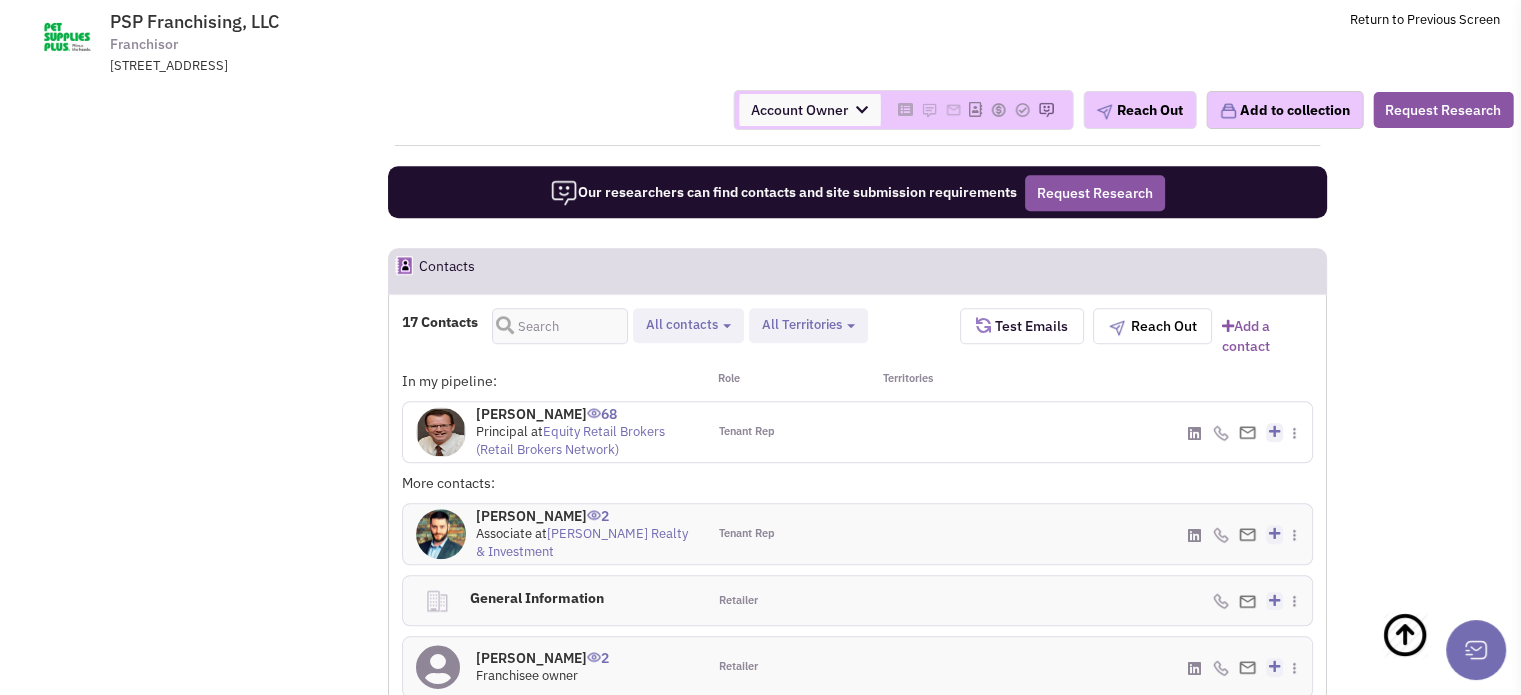 click on "All contacts" at bounding box center (688, 325) 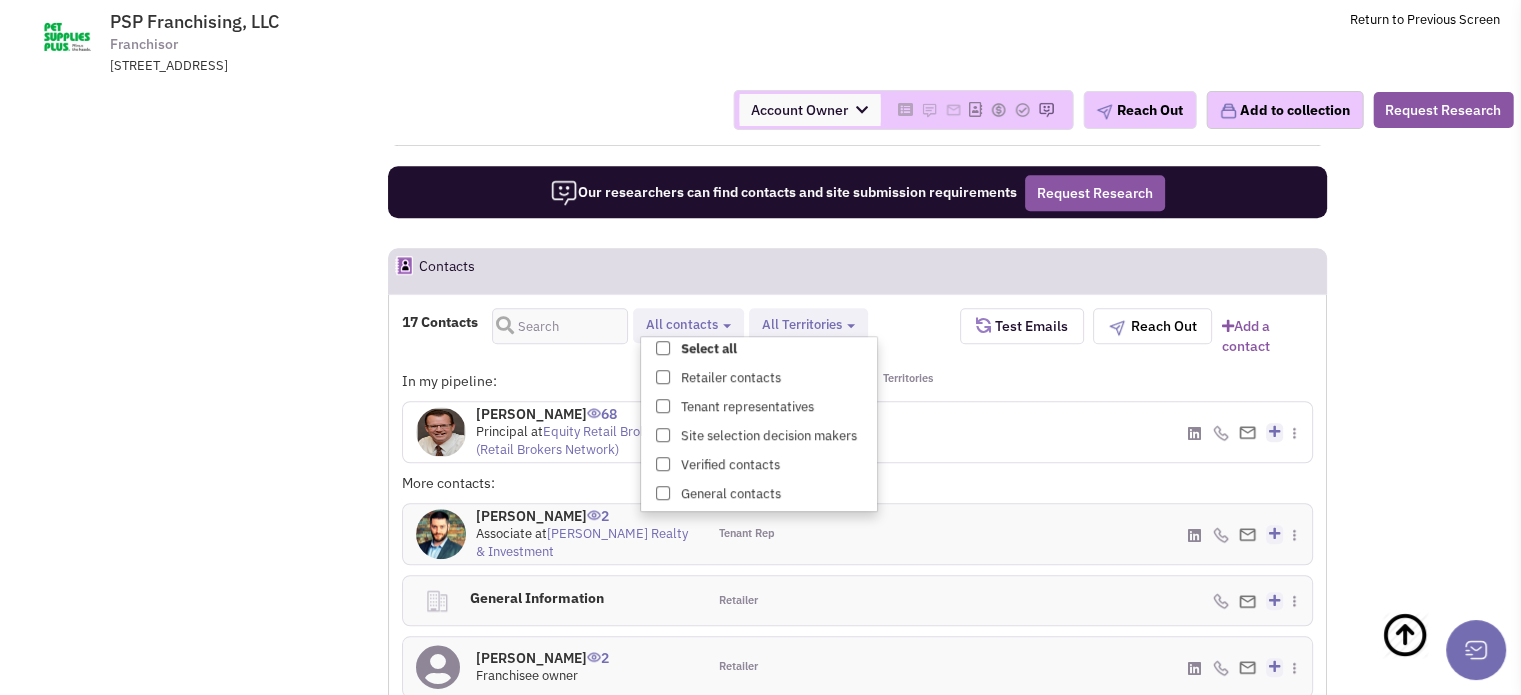 click on "All contacts" at bounding box center [688, 325] 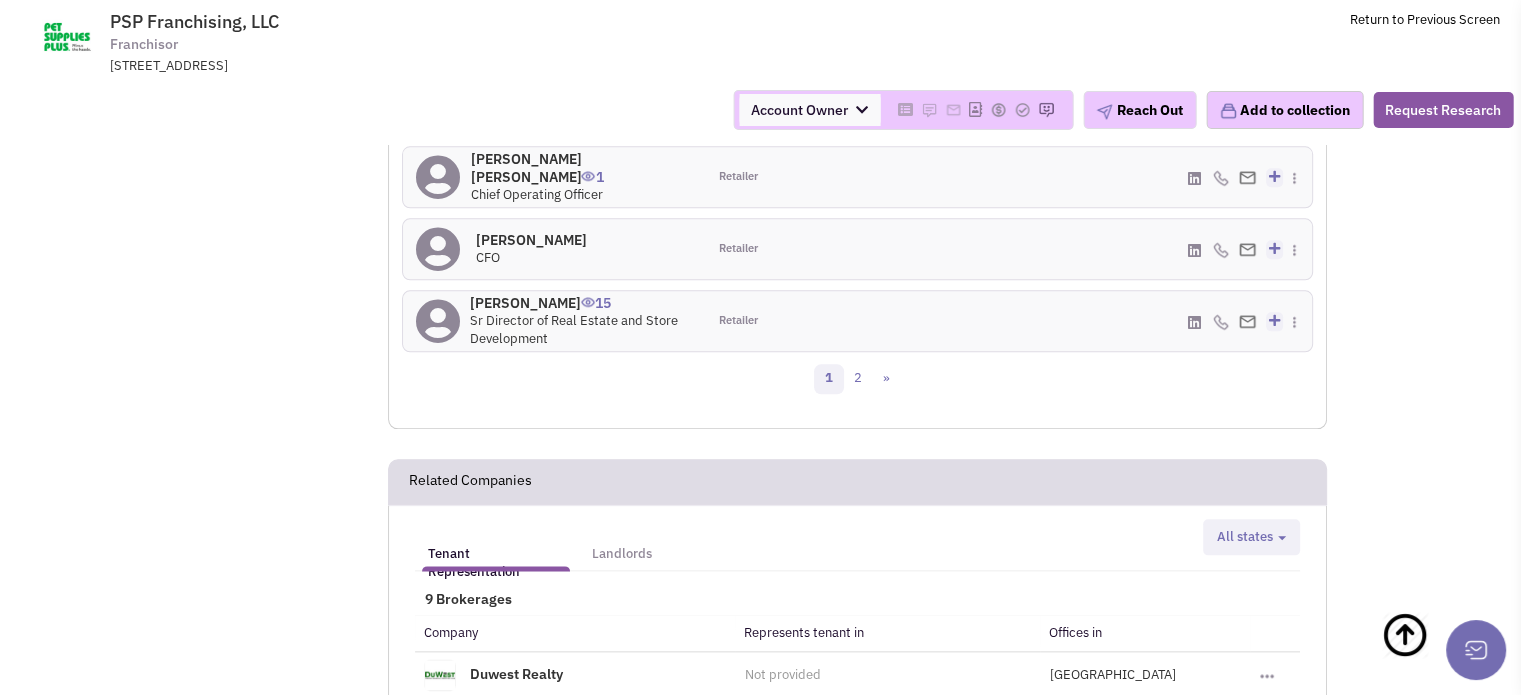 scroll, scrollTop: 2010, scrollLeft: 0, axis: vertical 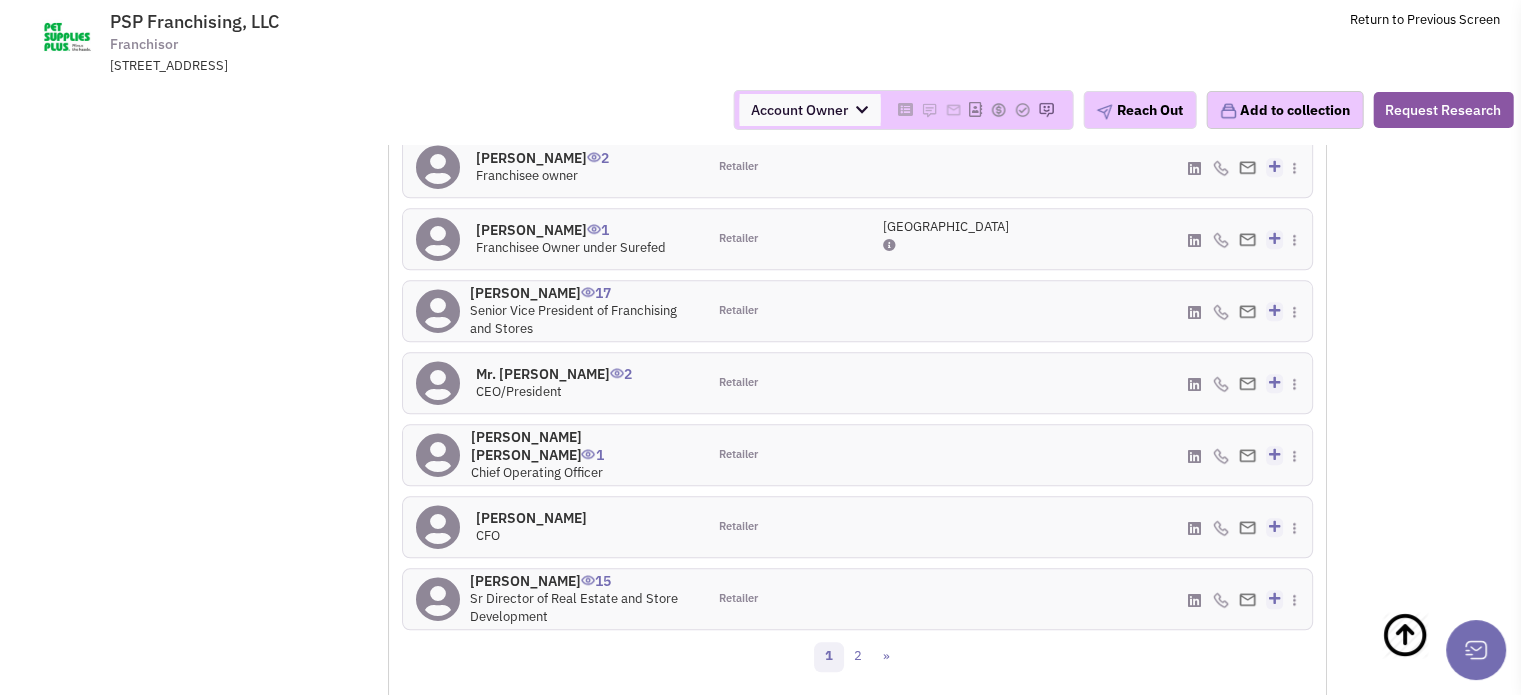 click on "Josh  Goldstein
15" at bounding box center [581, 581] 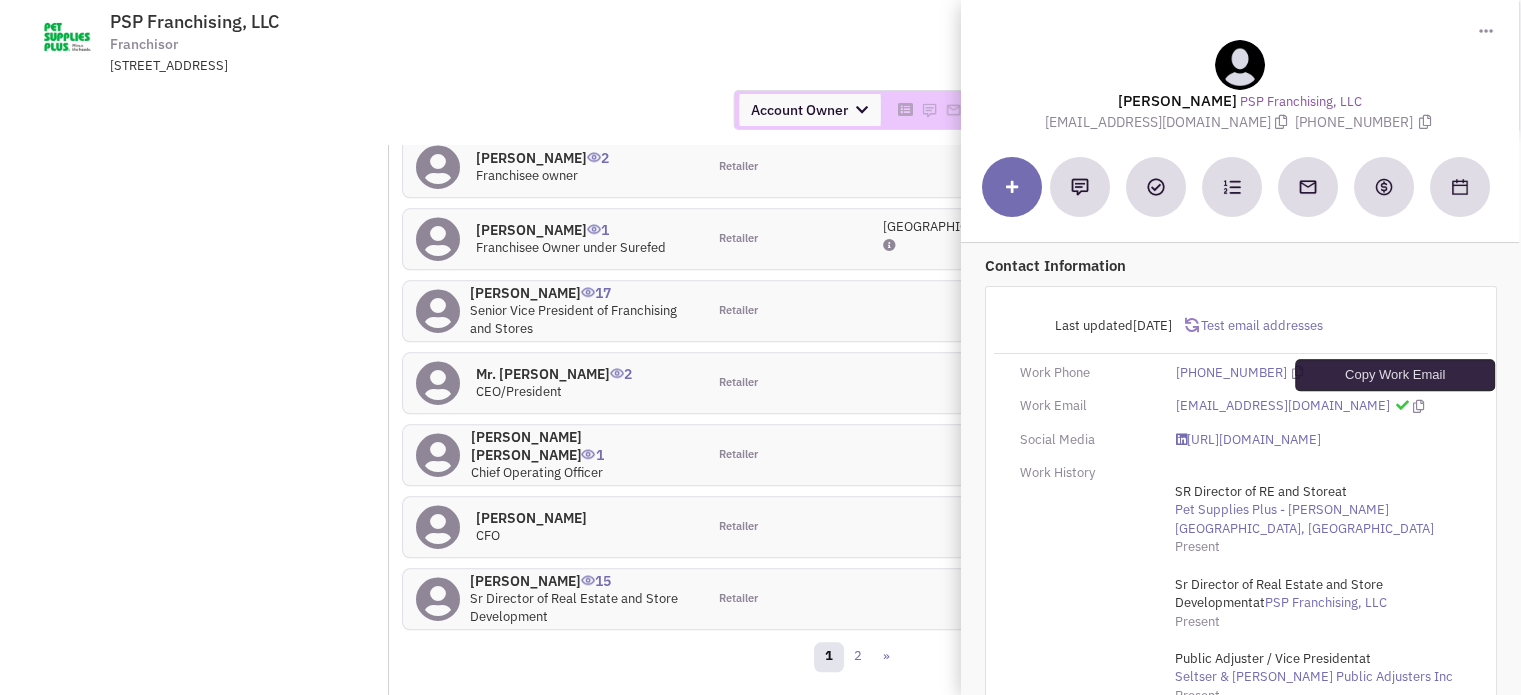click at bounding box center [1418, 406] 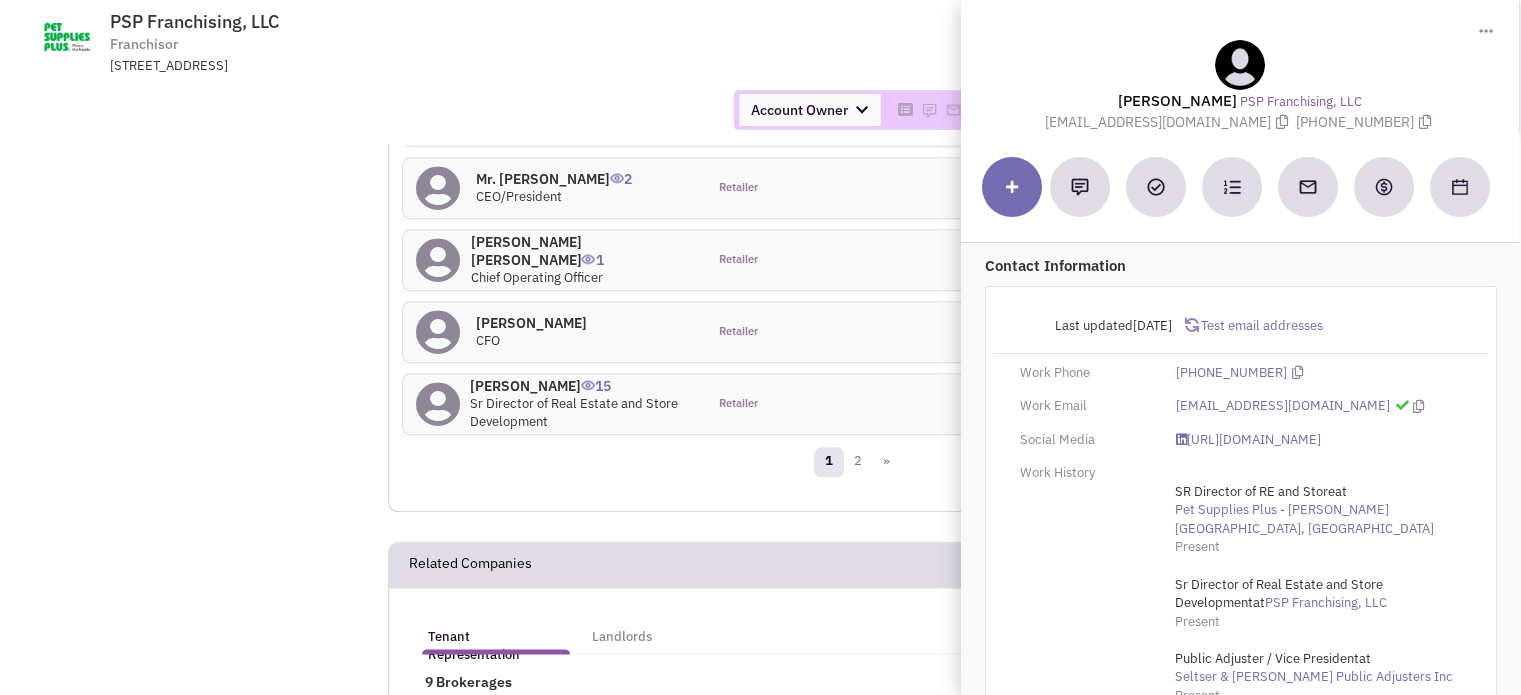 scroll, scrollTop: 2210, scrollLeft: 0, axis: vertical 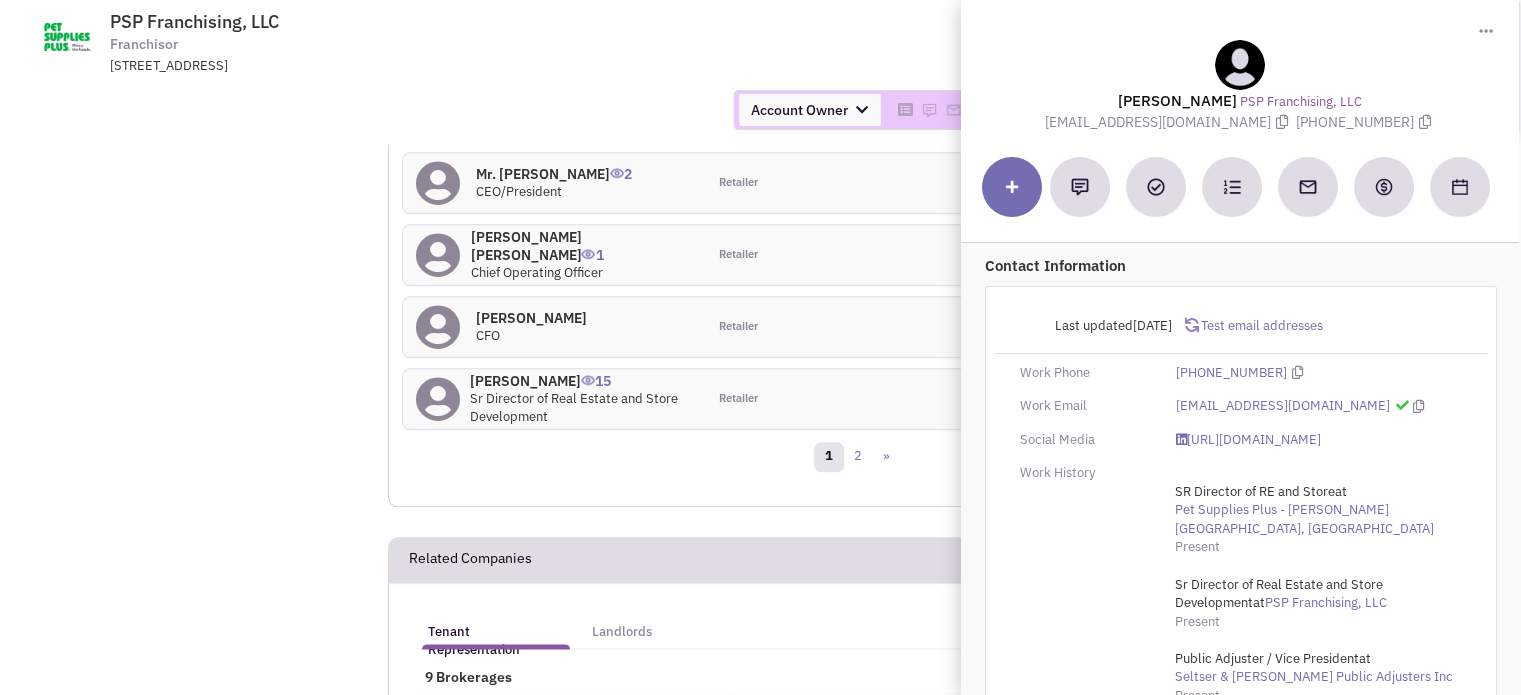 click on "PSP Franchising, LLC     Franchisor
17197 Laurel Park Drive, Suite 402, Livonia, MI, 48152
Return to Previous Screen" at bounding box center [815, 37] 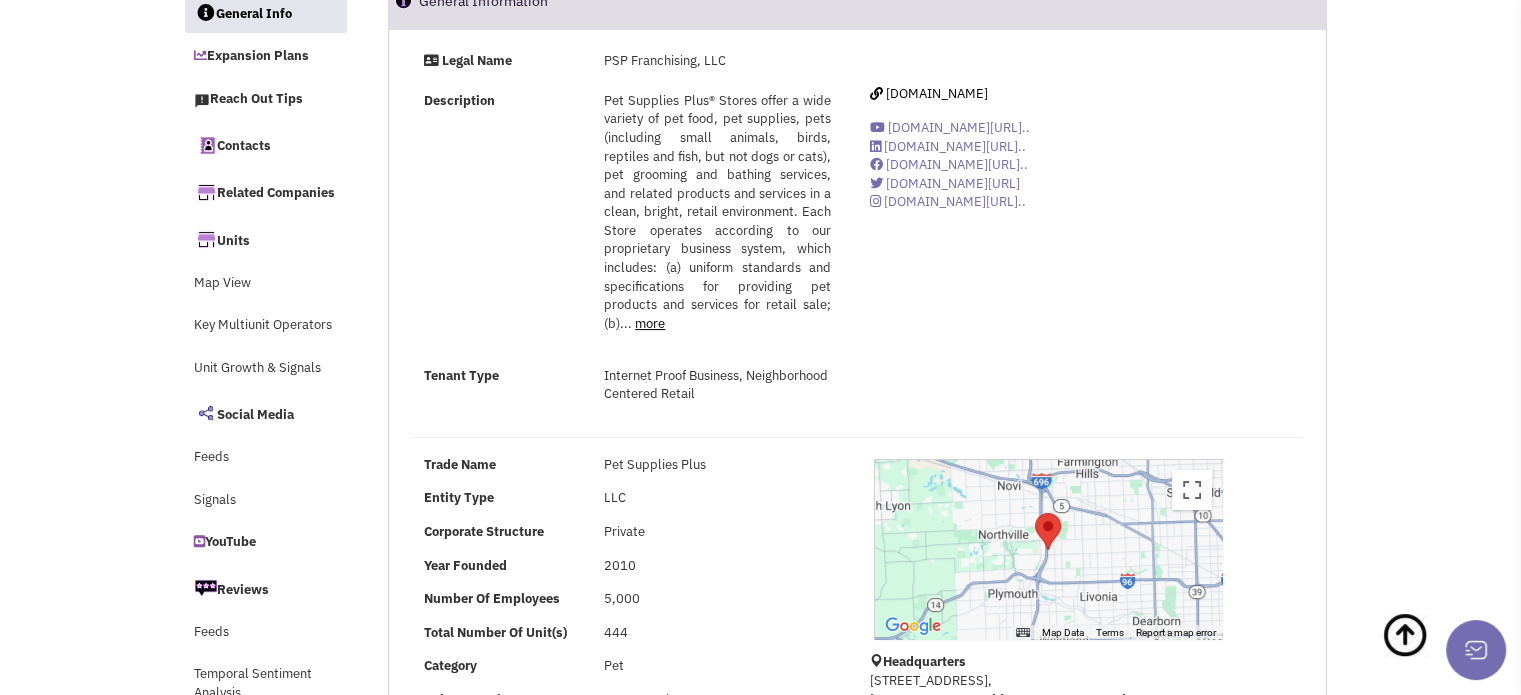 scroll, scrollTop: 0, scrollLeft: 0, axis: both 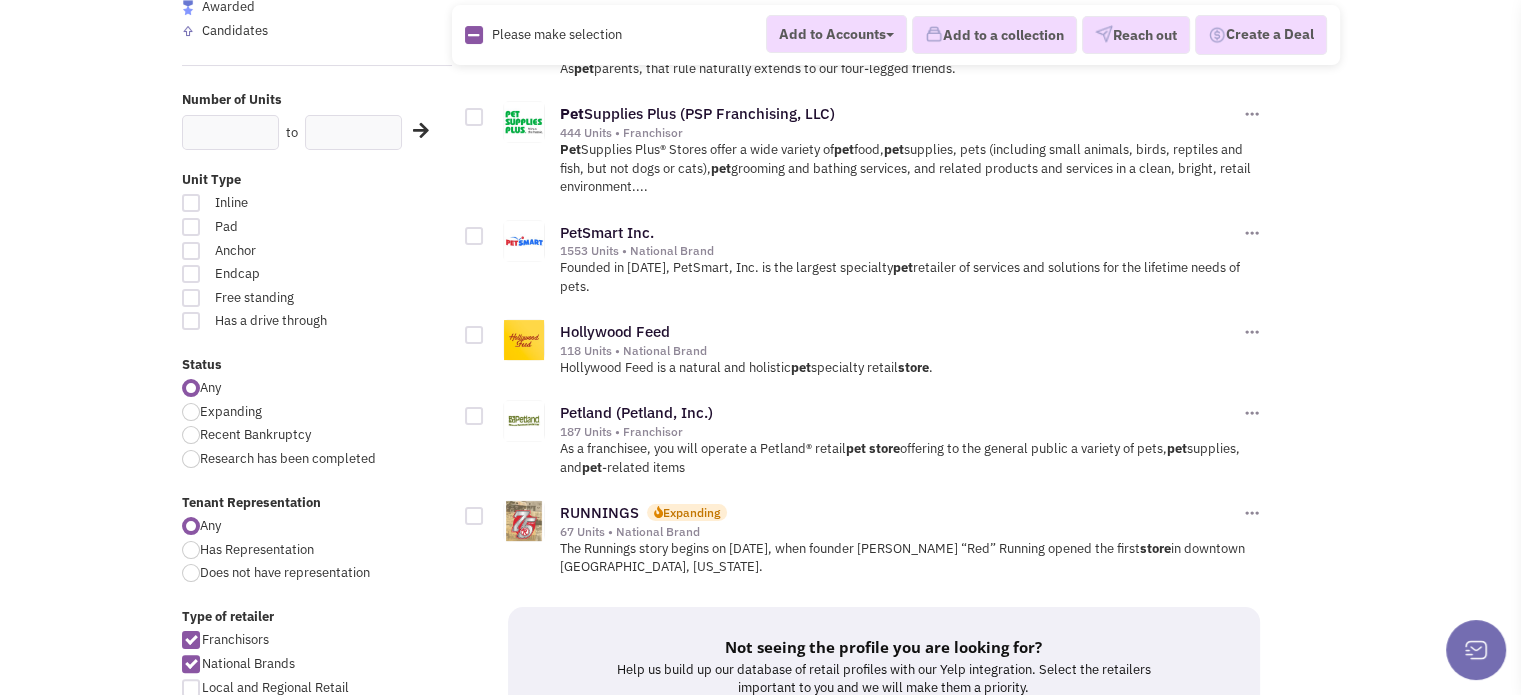 click at bounding box center [191, 688] 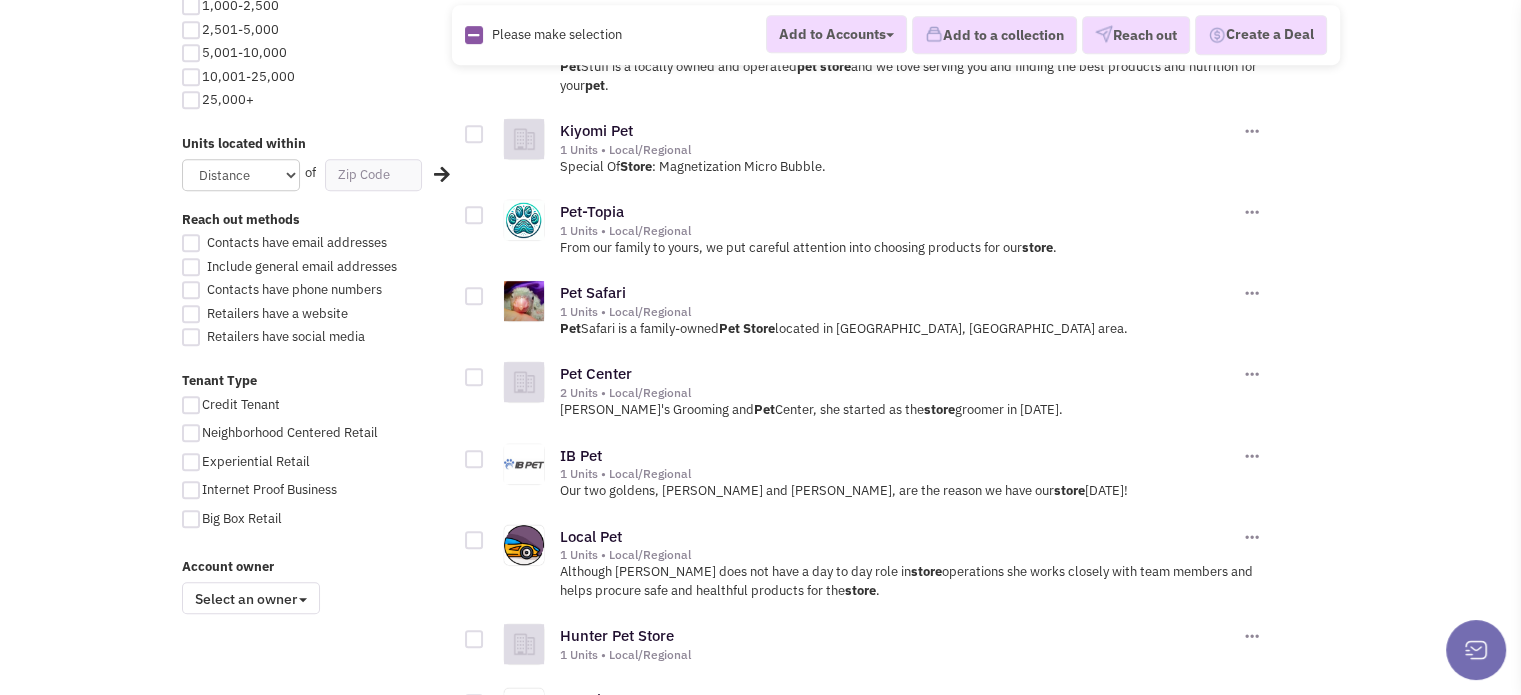 scroll, scrollTop: 772, scrollLeft: 0, axis: vertical 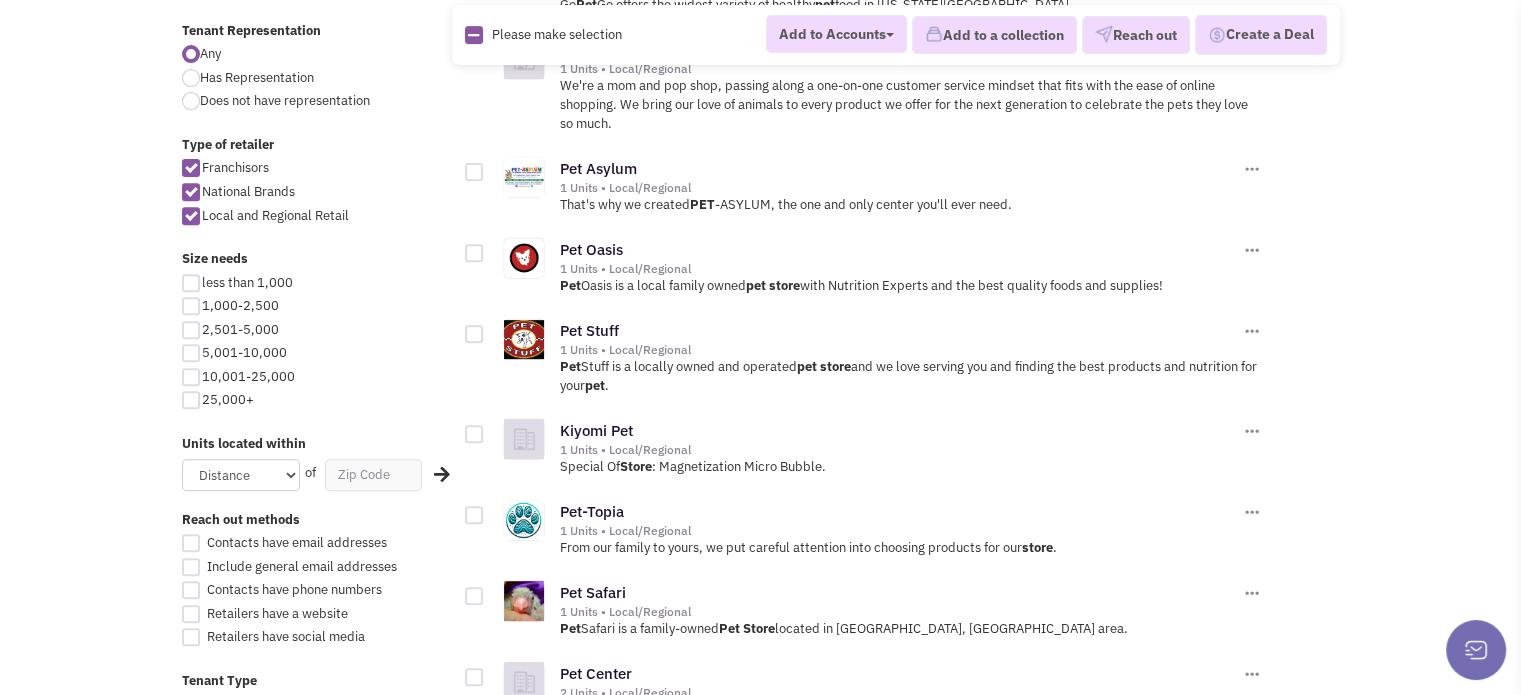 click at bounding box center [191, 216] 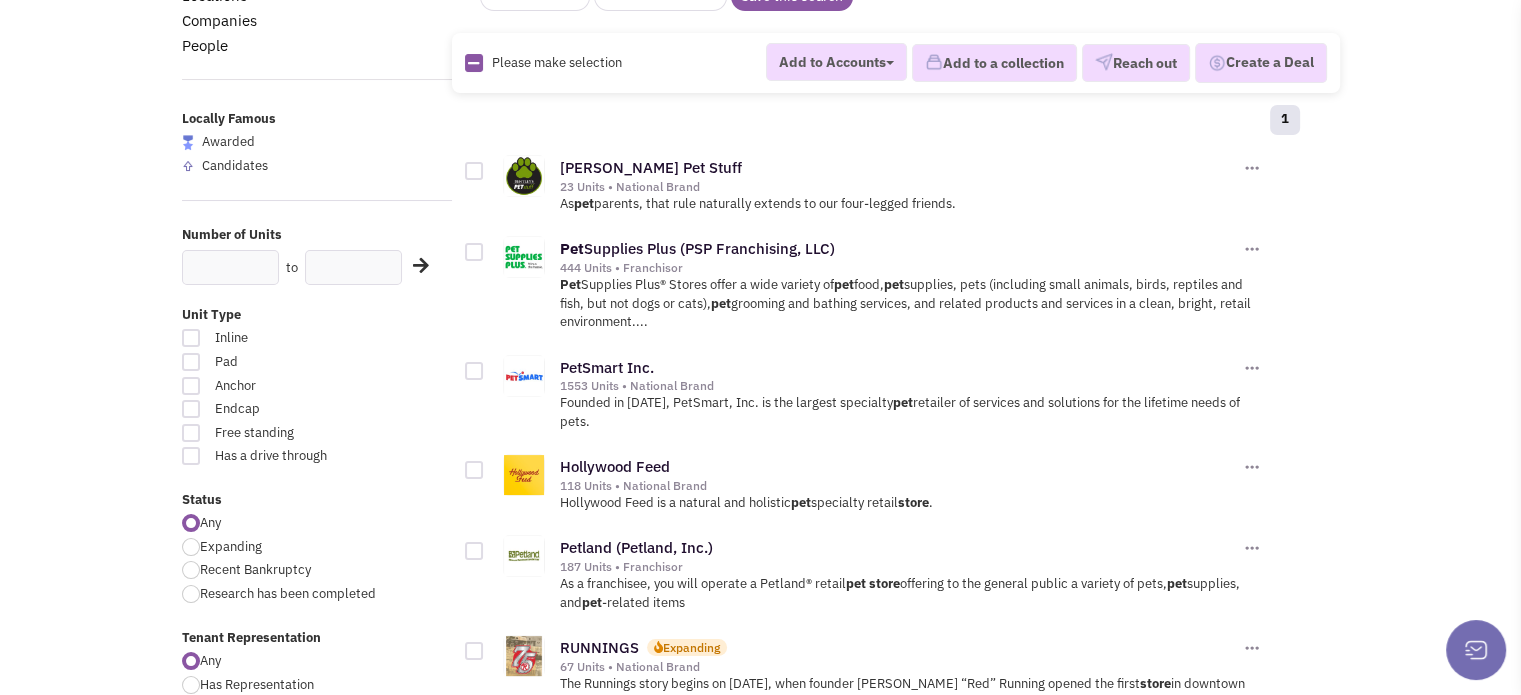 scroll, scrollTop: 0, scrollLeft: 0, axis: both 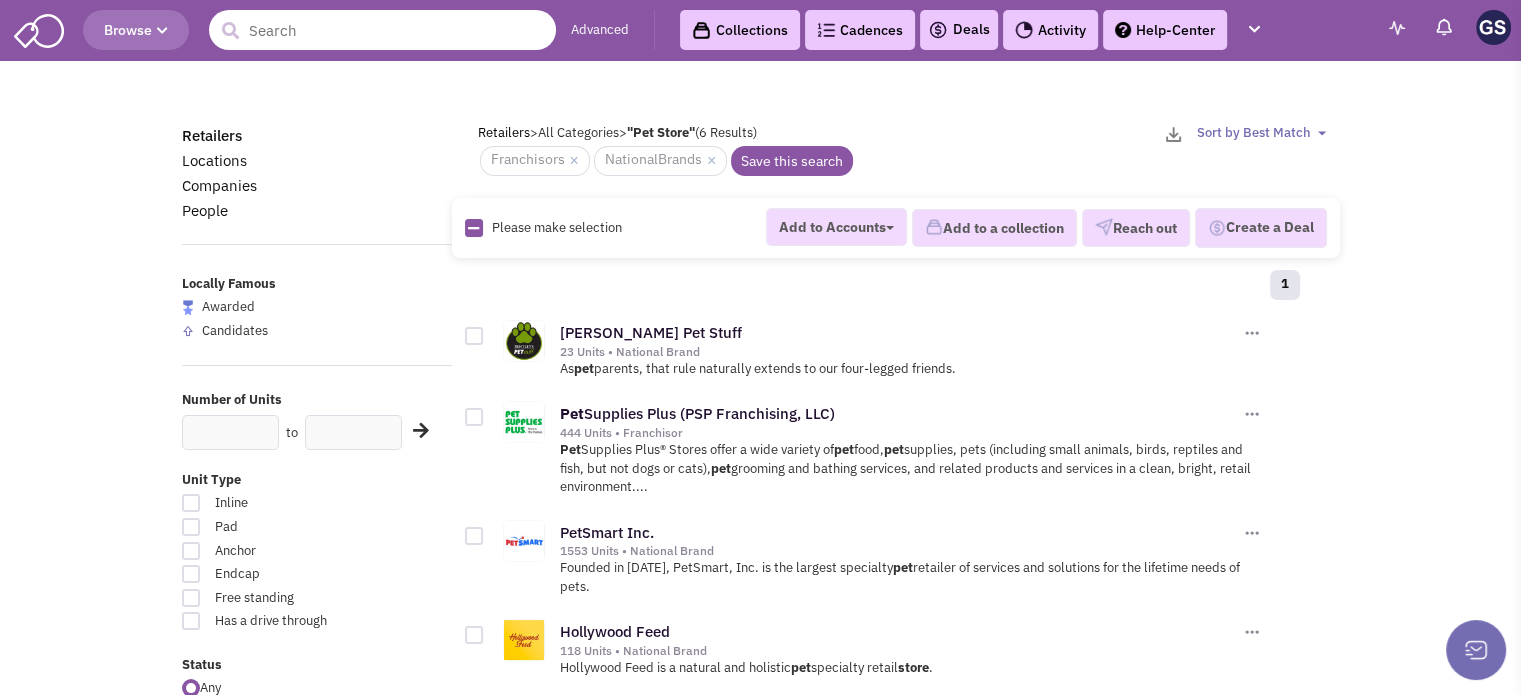 click at bounding box center (382, 30) 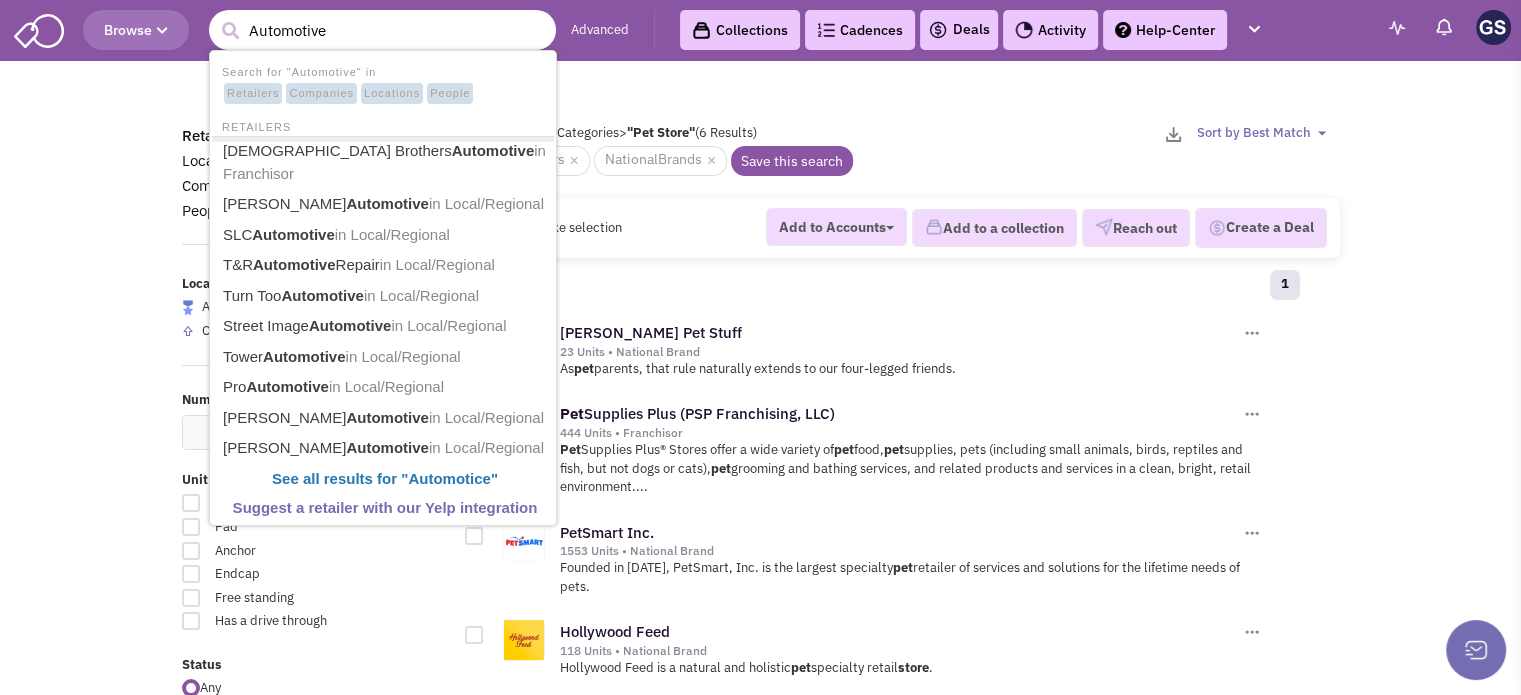 type on "Automotive" 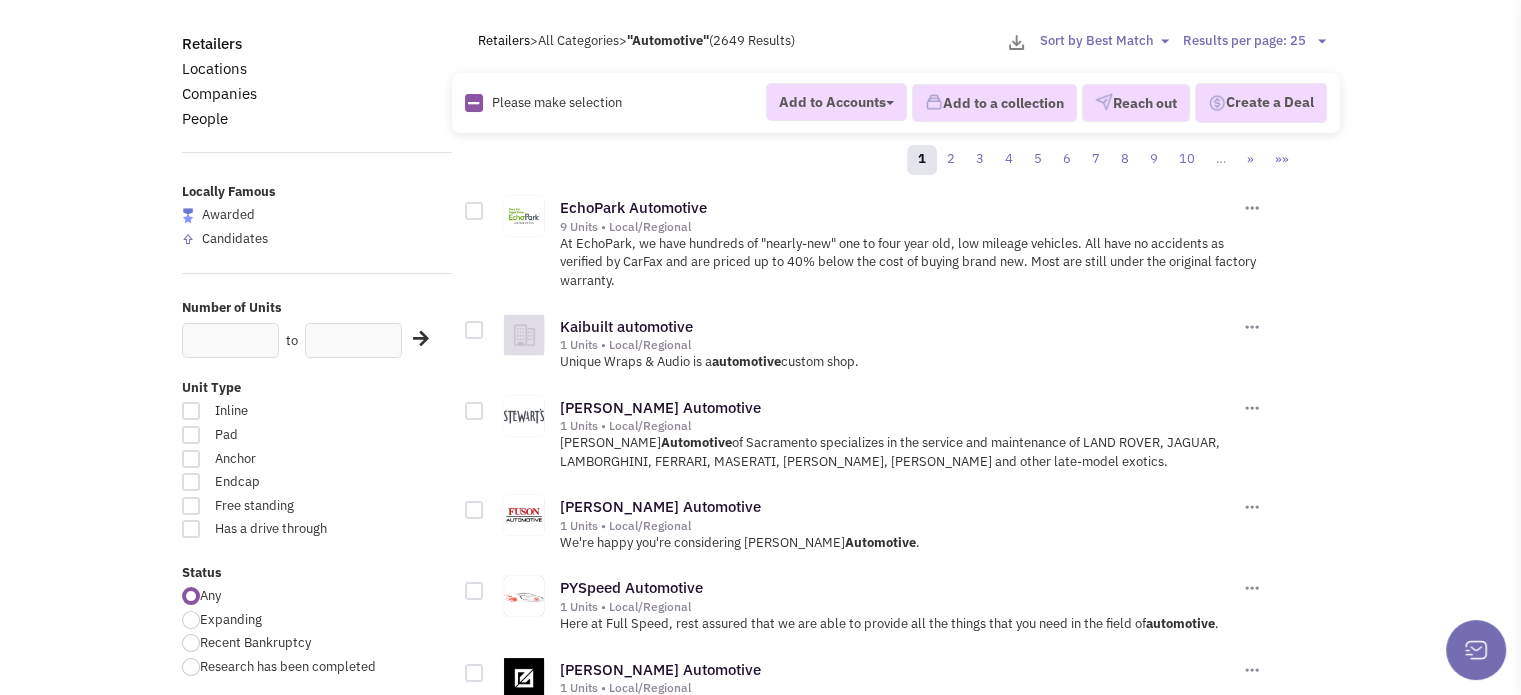 scroll, scrollTop: 400, scrollLeft: 0, axis: vertical 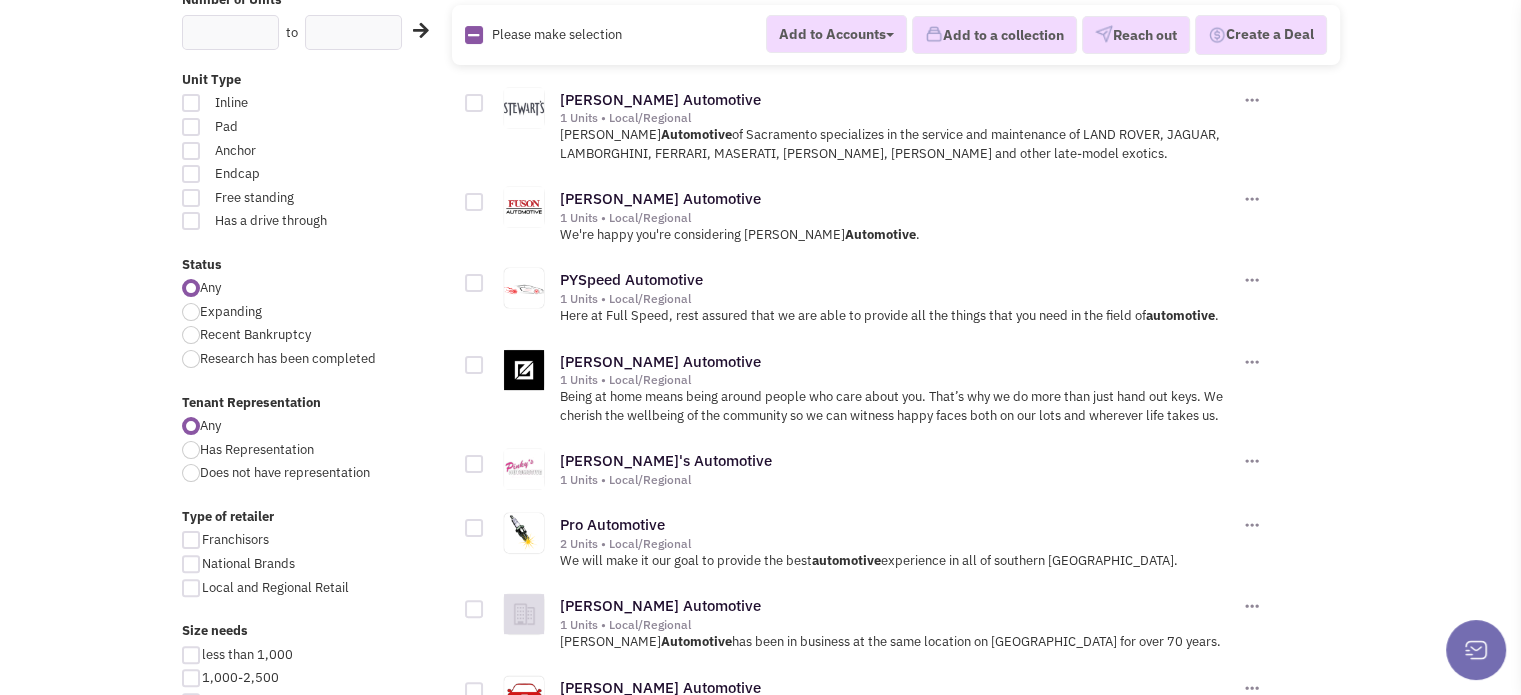 click at bounding box center [191, 564] 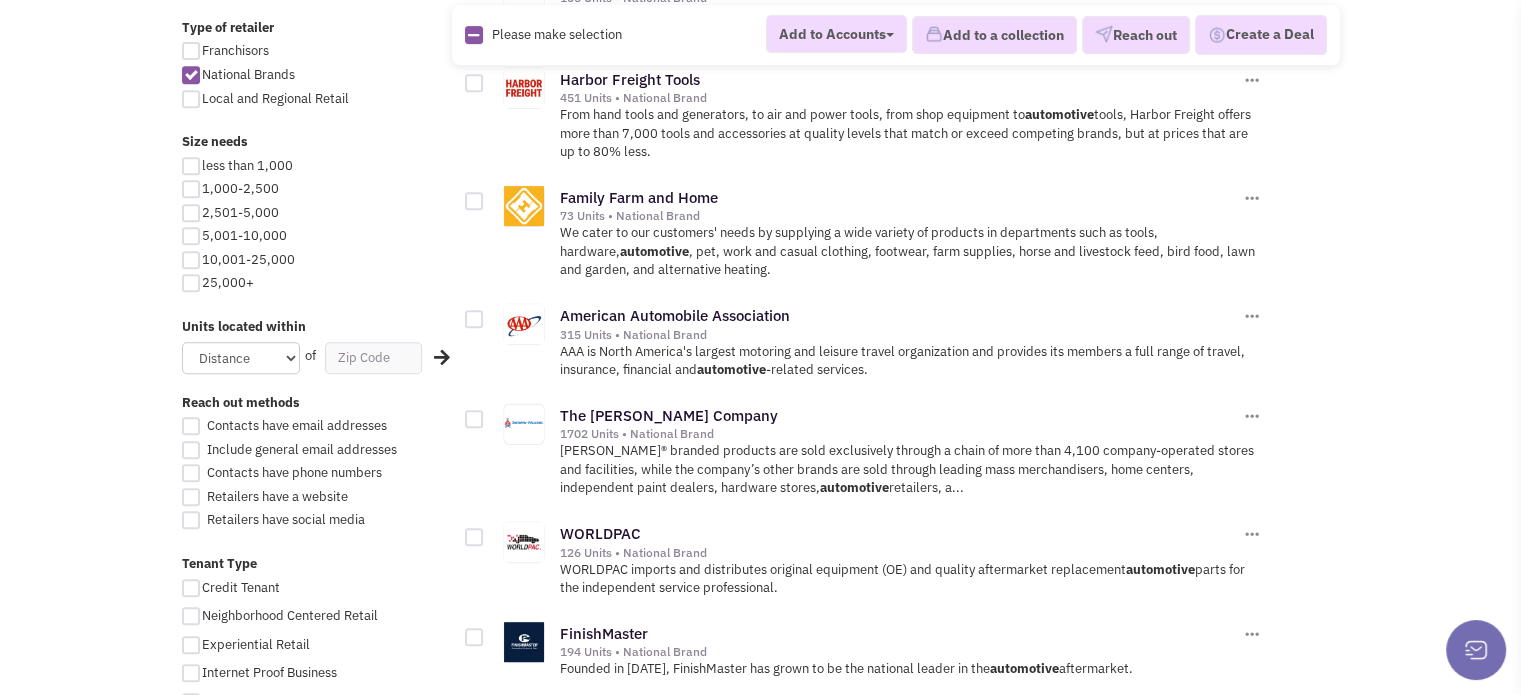 scroll, scrollTop: 900, scrollLeft: 0, axis: vertical 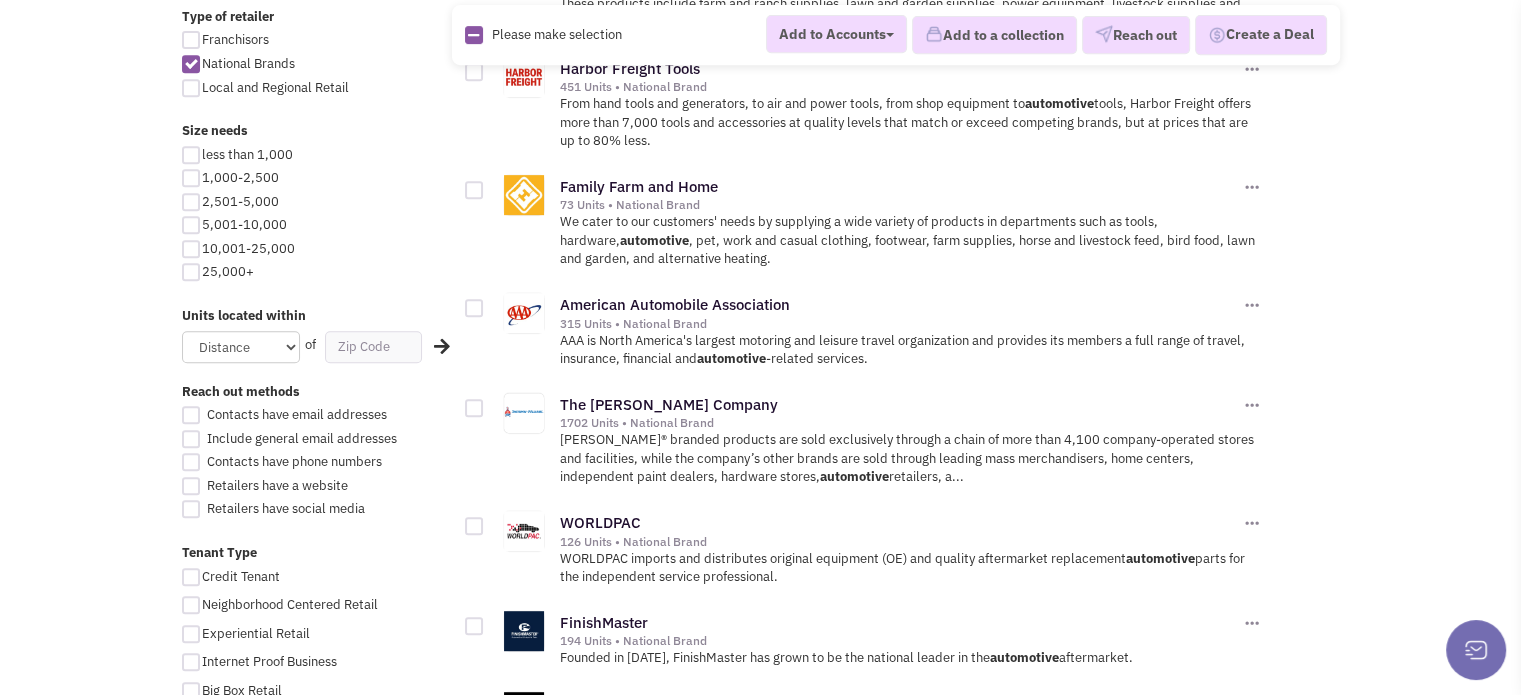 click on "of" at bounding box center [305, 345] 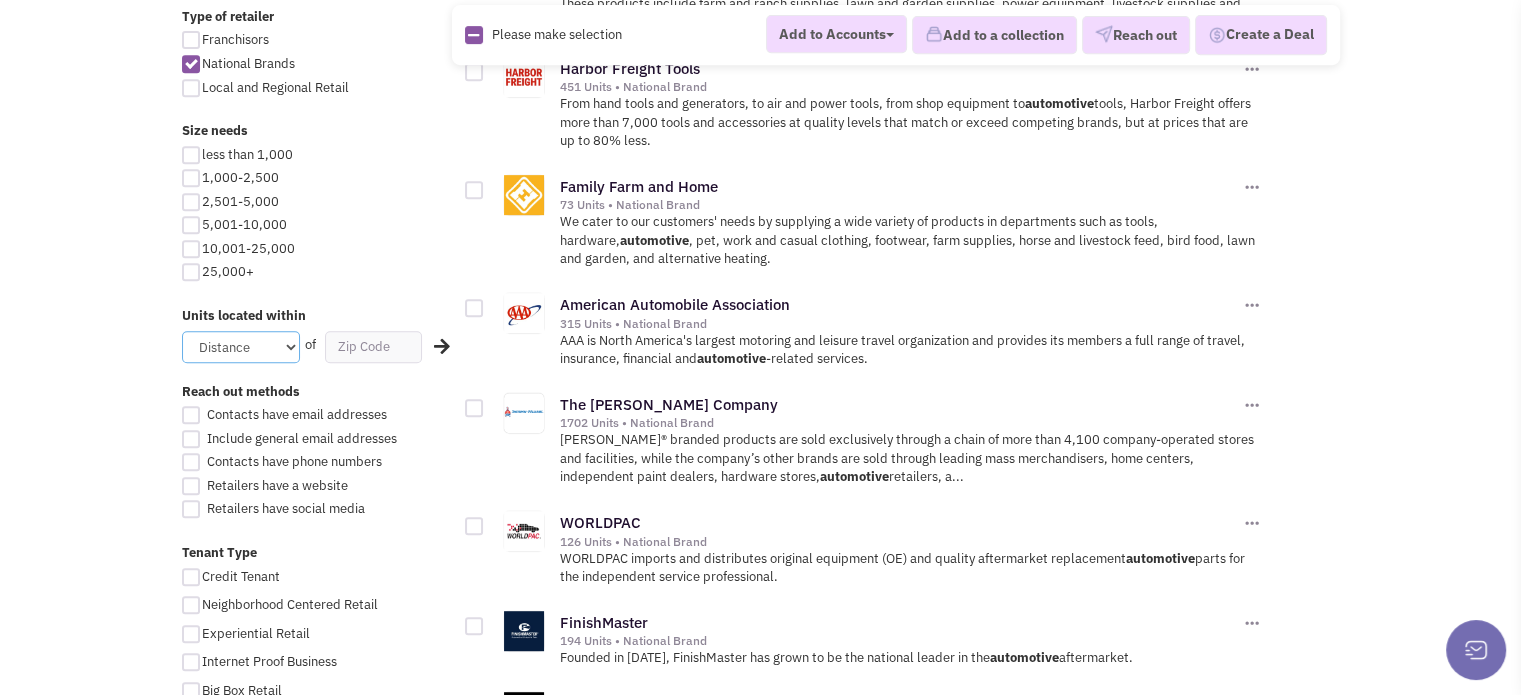 click on "Distance
1 Mile
5 Miles
10 Miles
20 Miles
50 Miles" at bounding box center [241, 347] 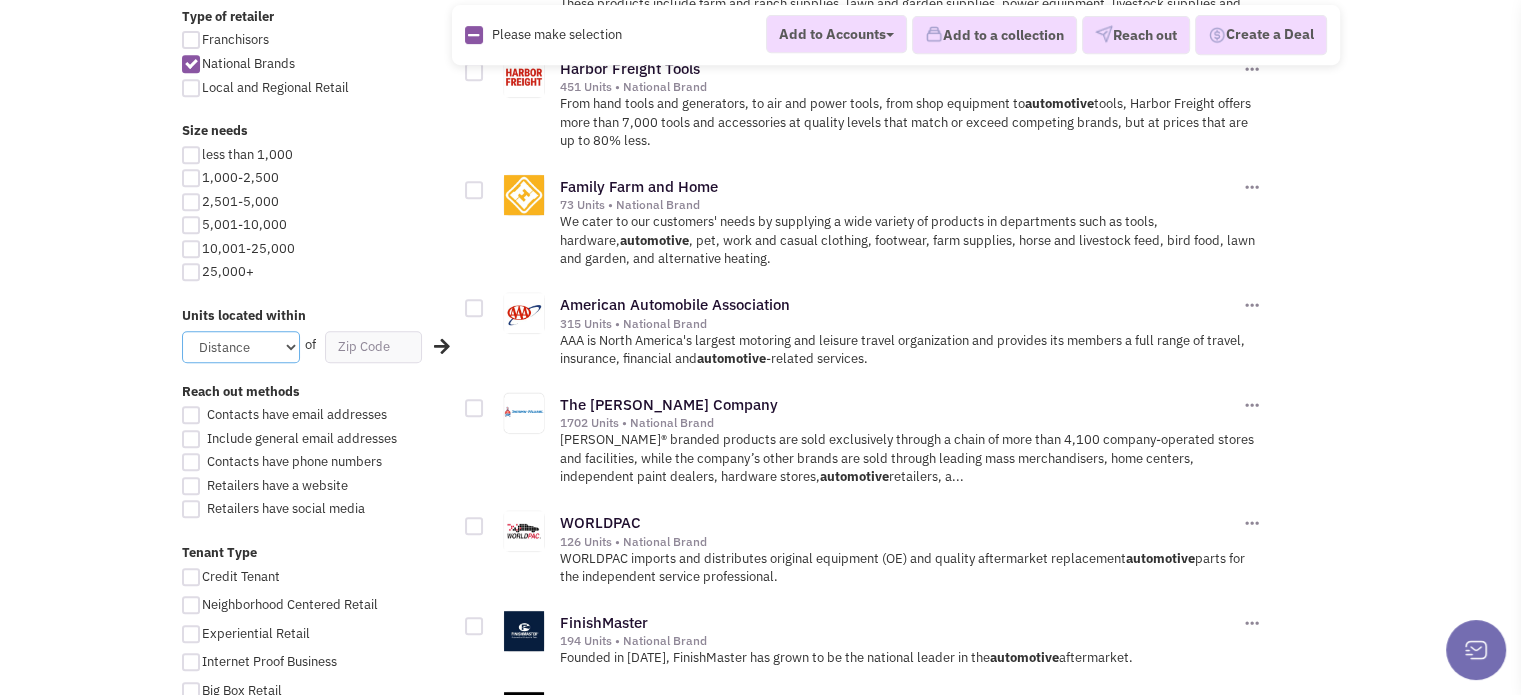 select on "50" 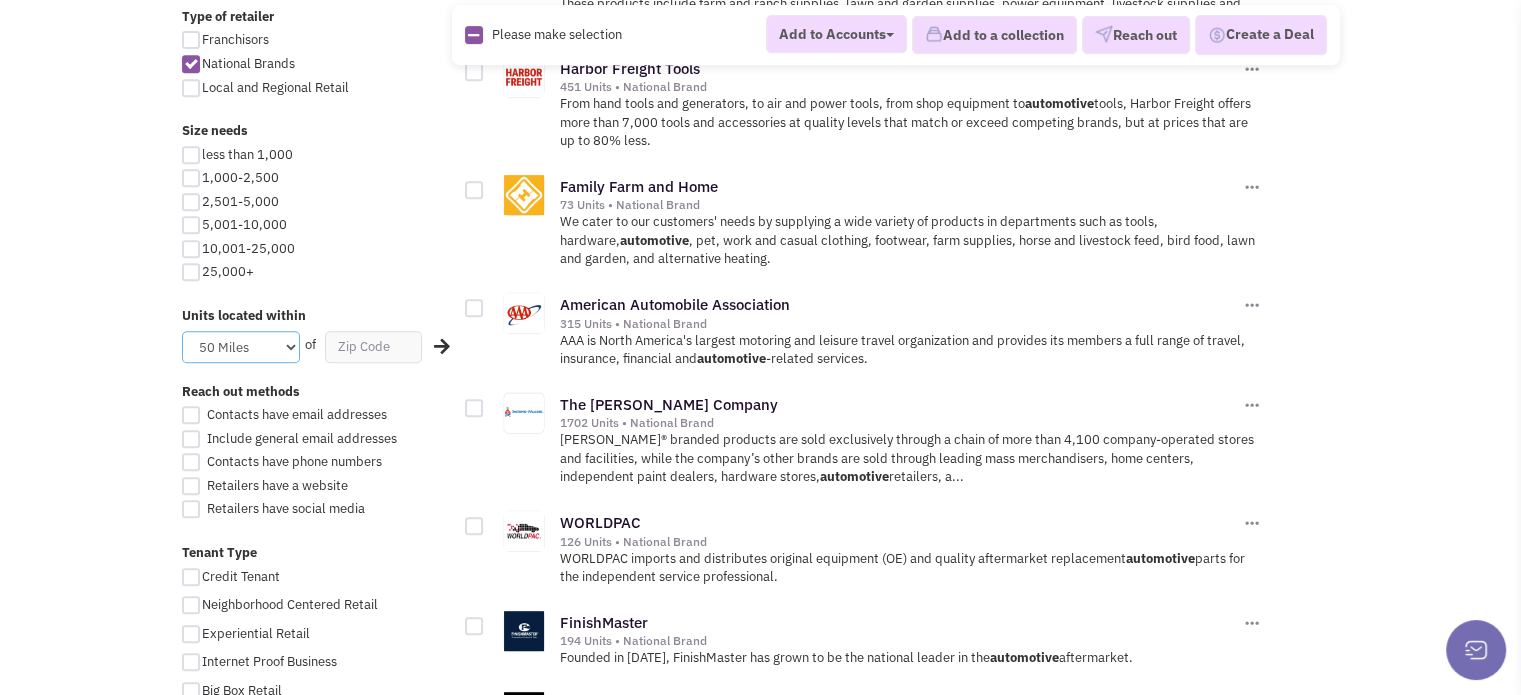 click on "Distance
1 Mile
5 Miles
10 Miles
20 Miles
50 Miles" at bounding box center (241, 347) 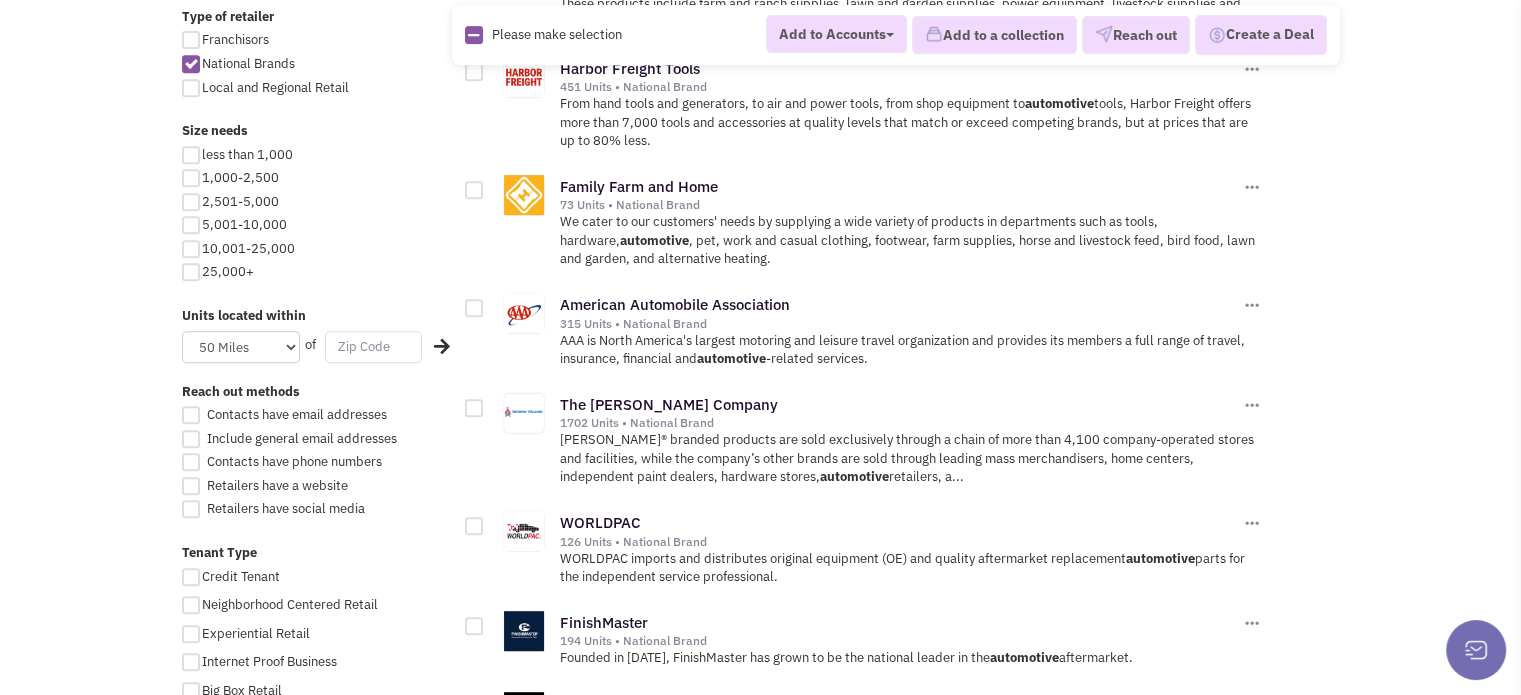 drag, startPoint x: 348, startPoint y: 343, endPoint x: 372, endPoint y: 352, distance: 25.632011 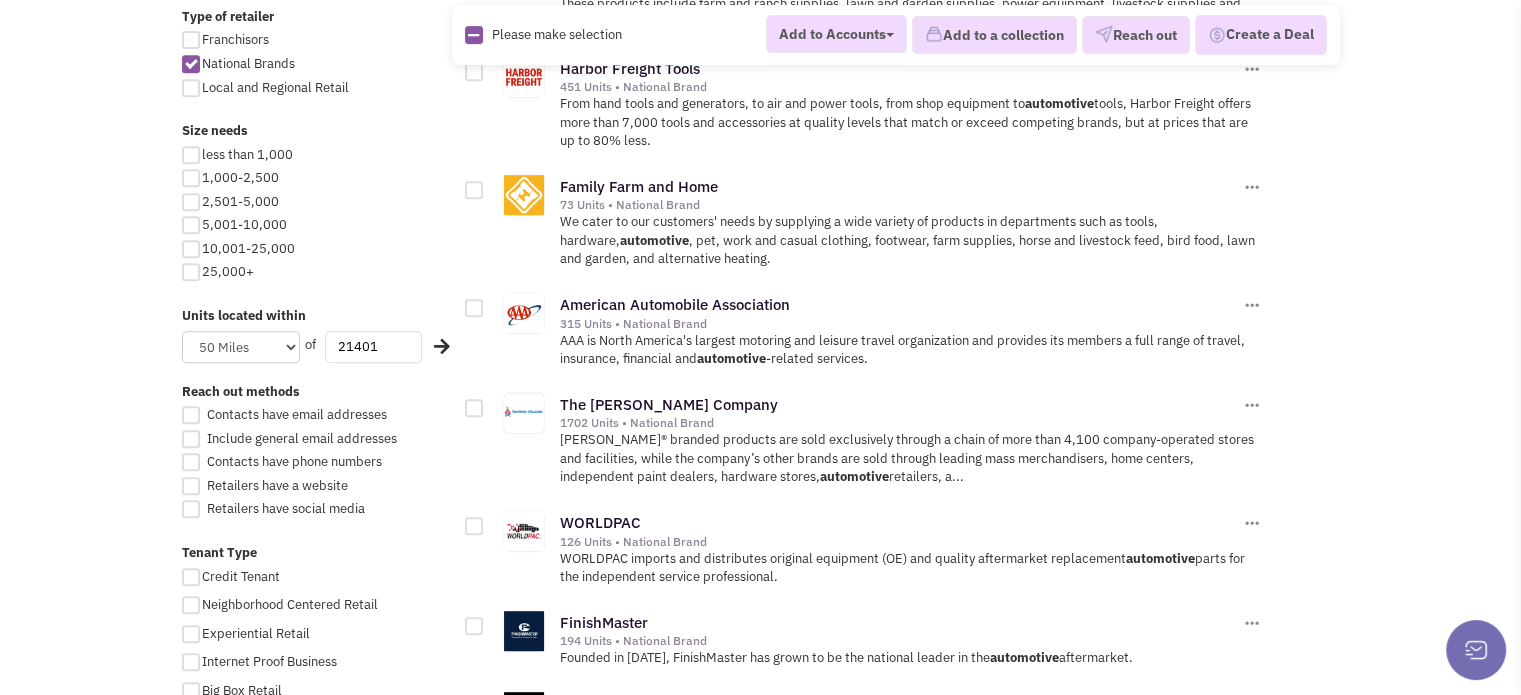 type on "21401" 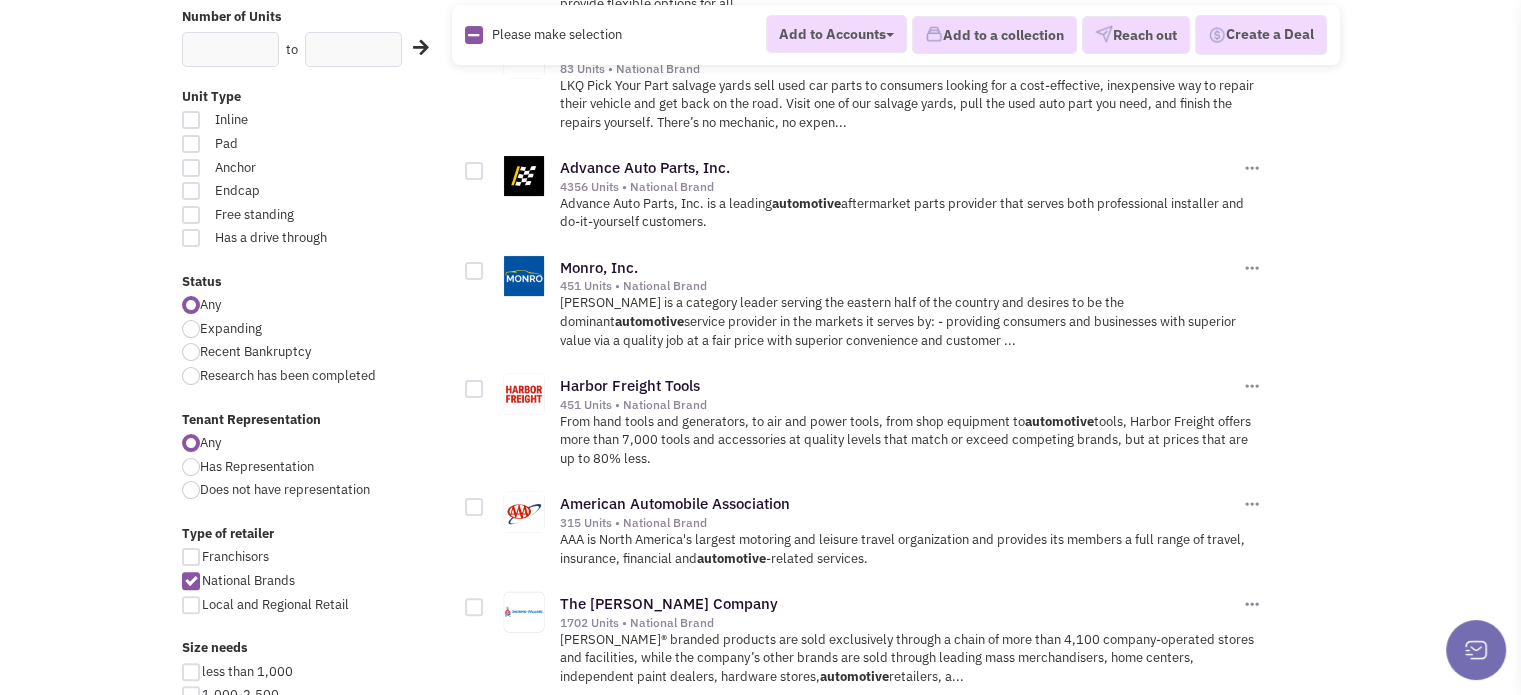 scroll, scrollTop: 400, scrollLeft: 0, axis: vertical 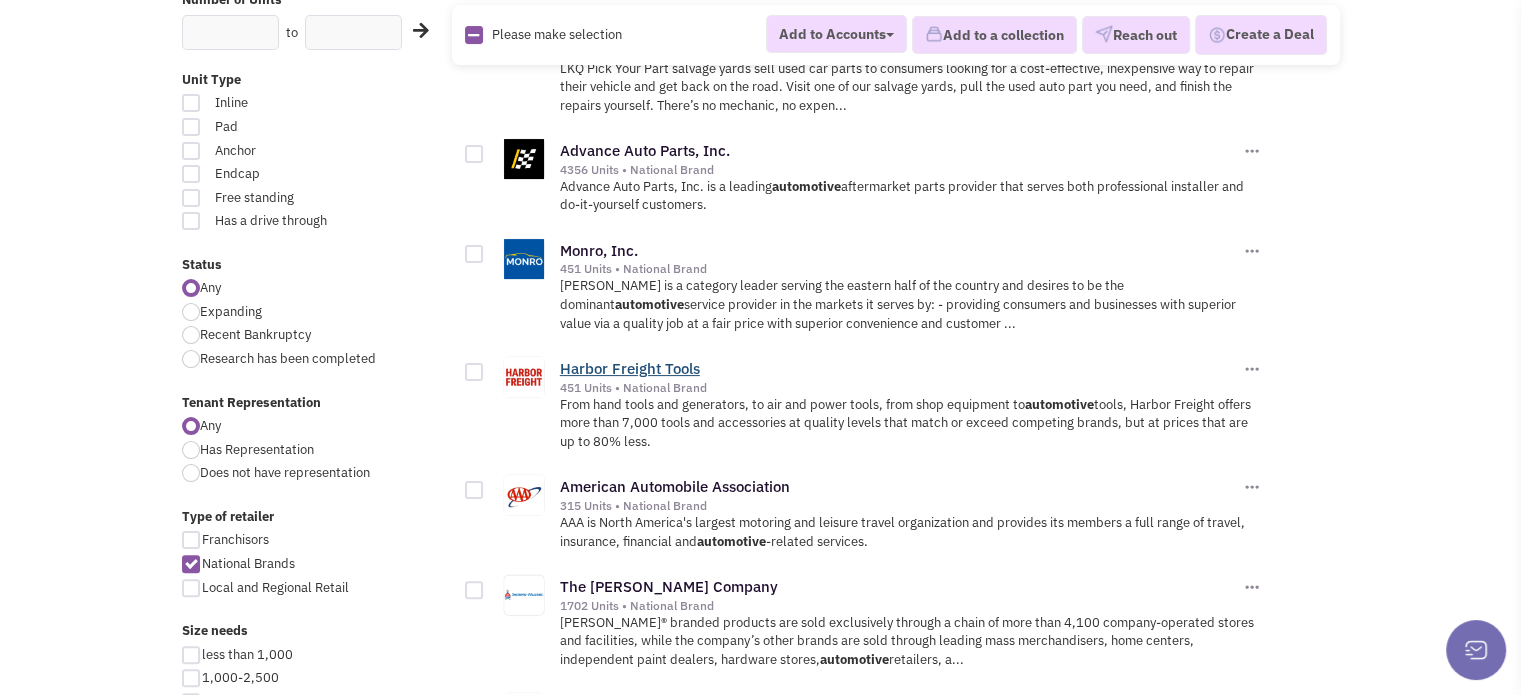 click on "Harbor Freight Tools" at bounding box center (630, 368) 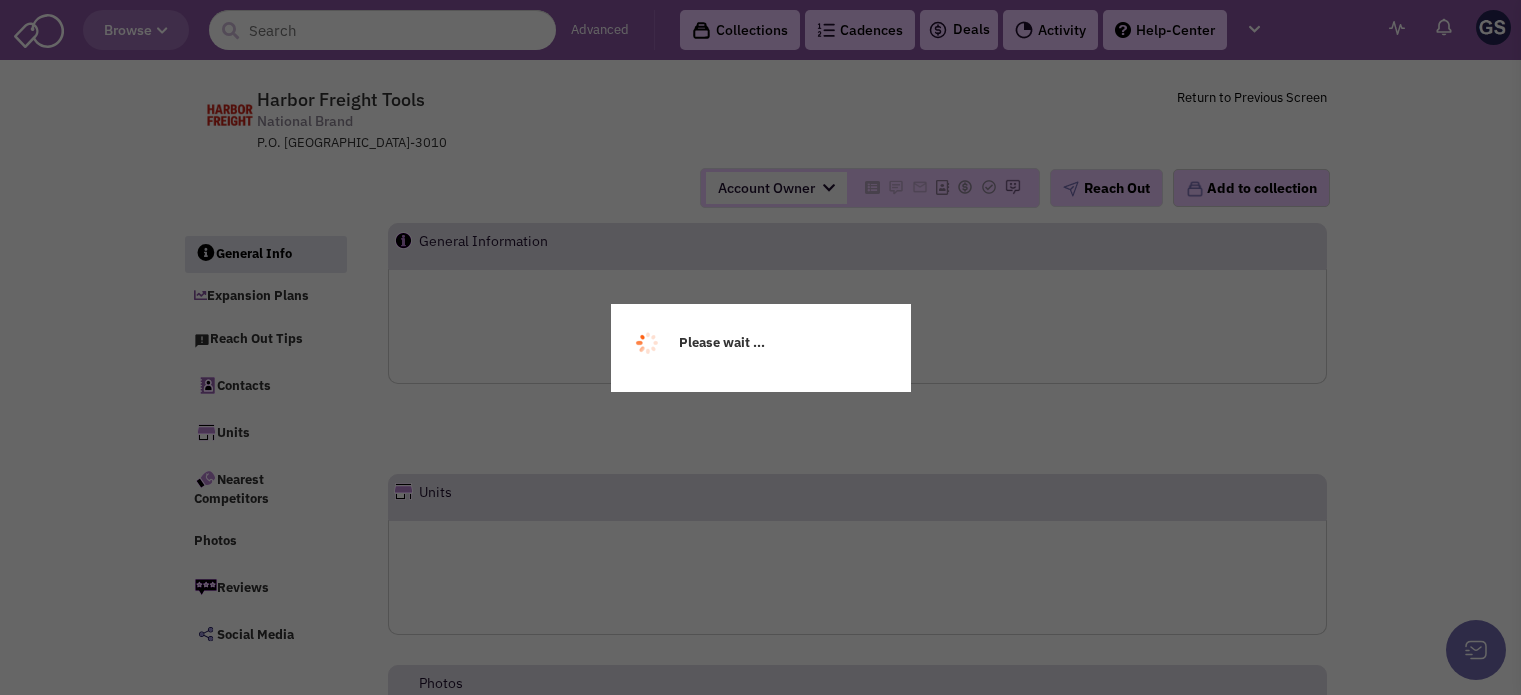 scroll, scrollTop: 0, scrollLeft: 0, axis: both 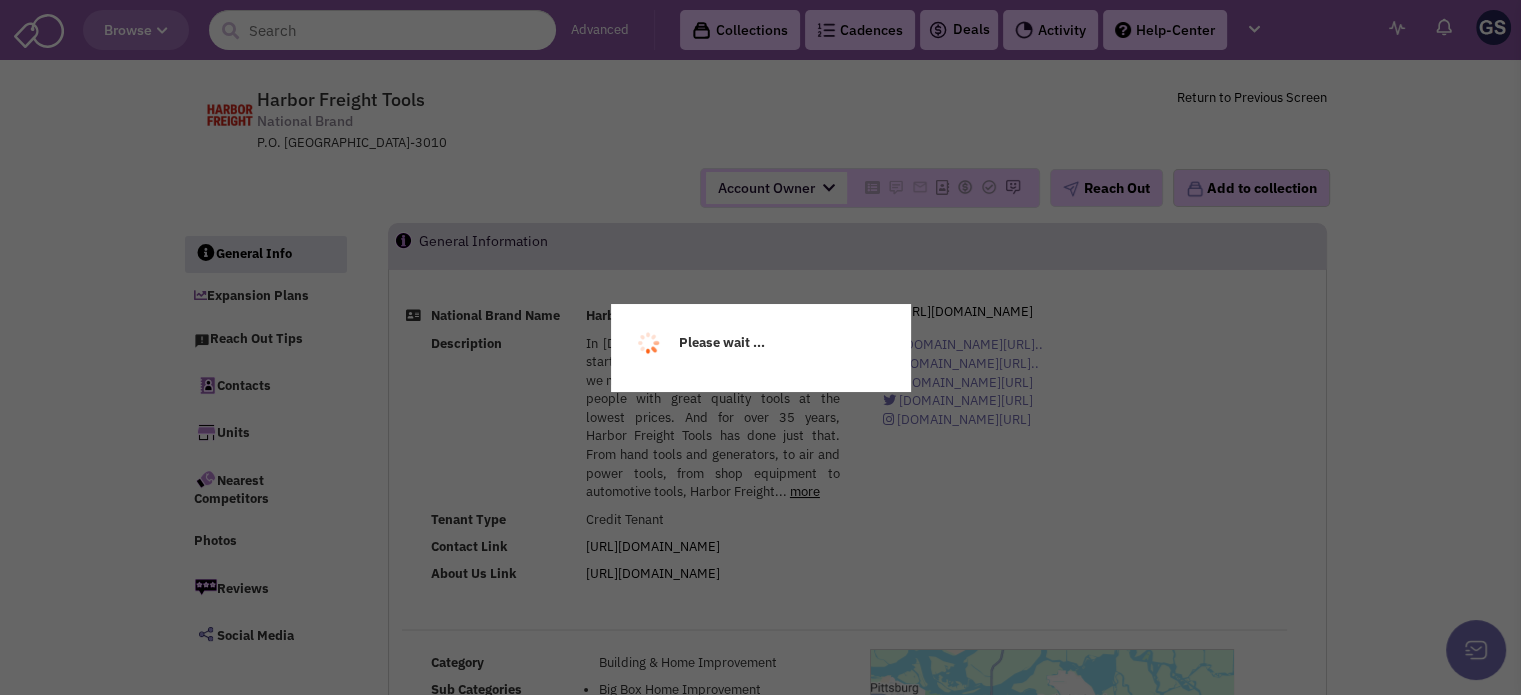 select 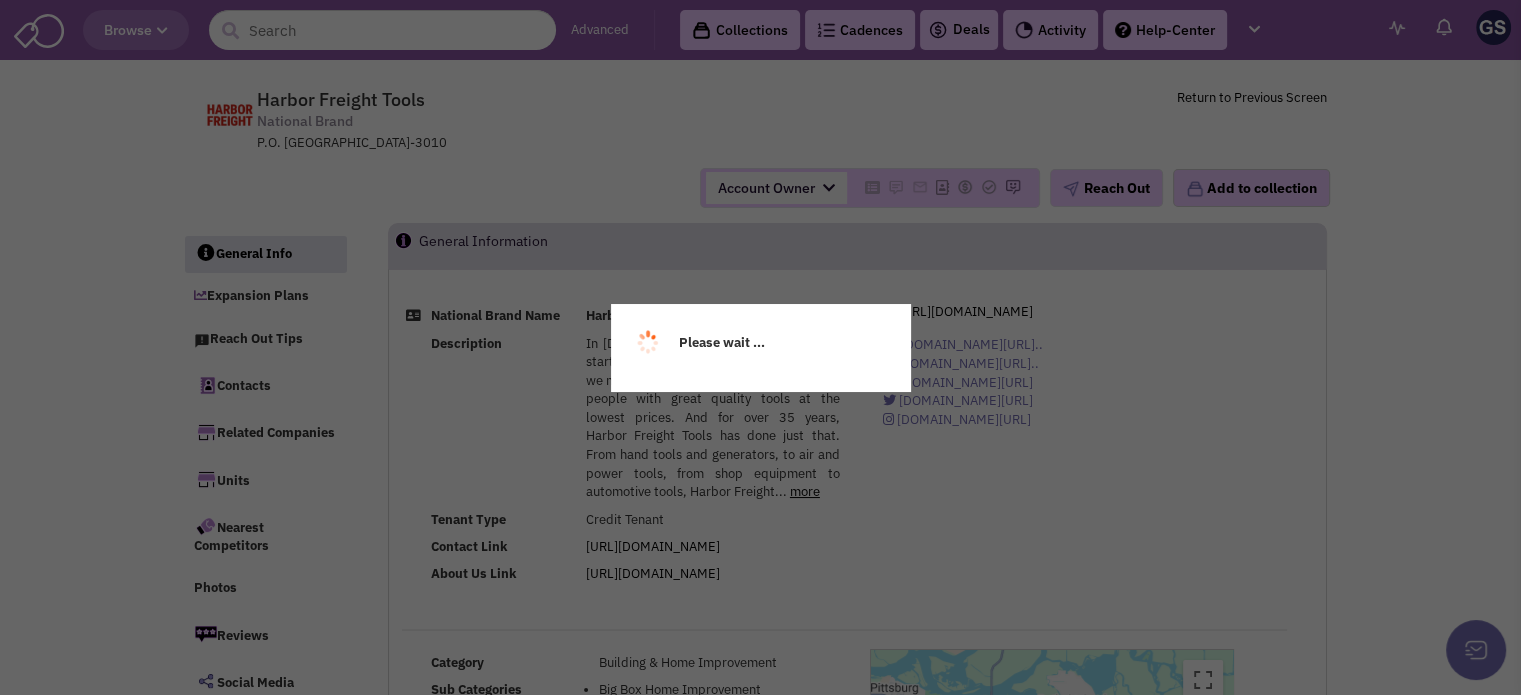 select 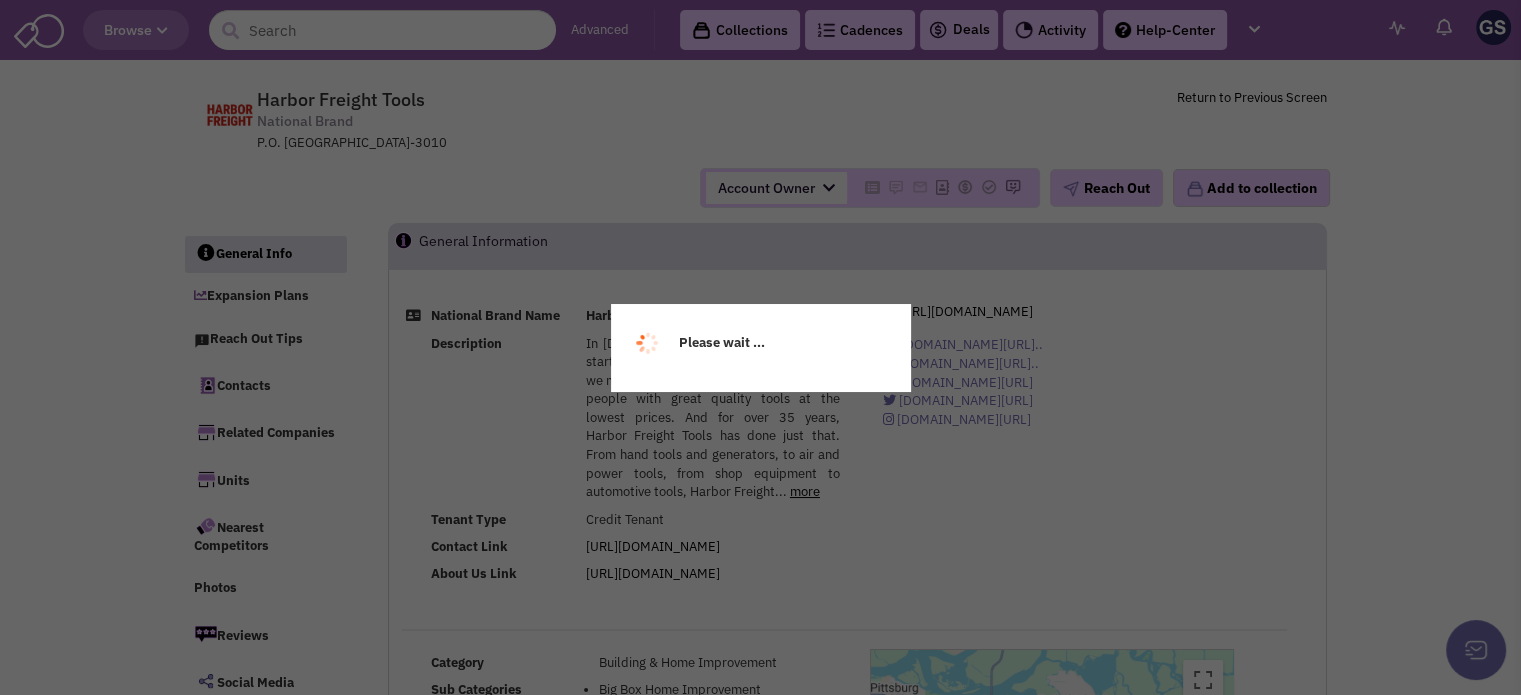select 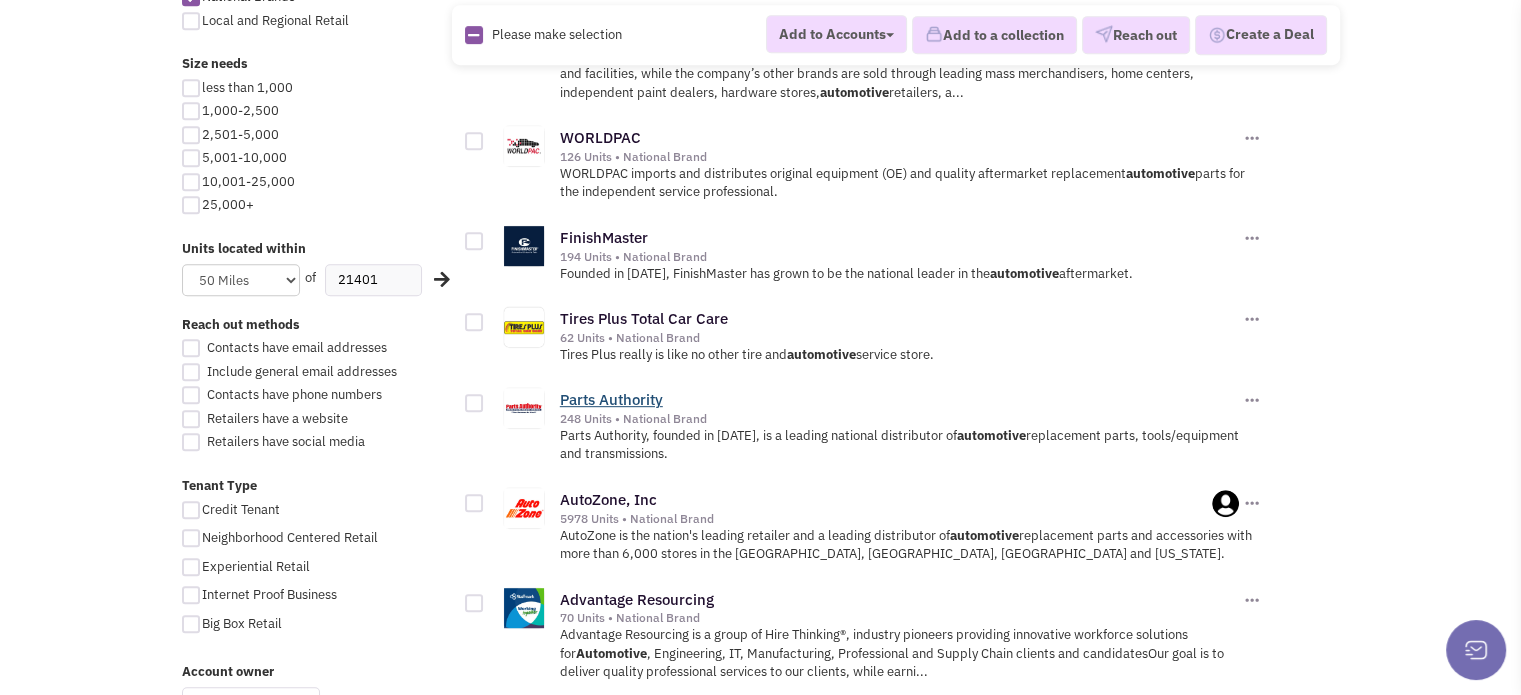 scroll, scrollTop: 999, scrollLeft: 0, axis: vertical 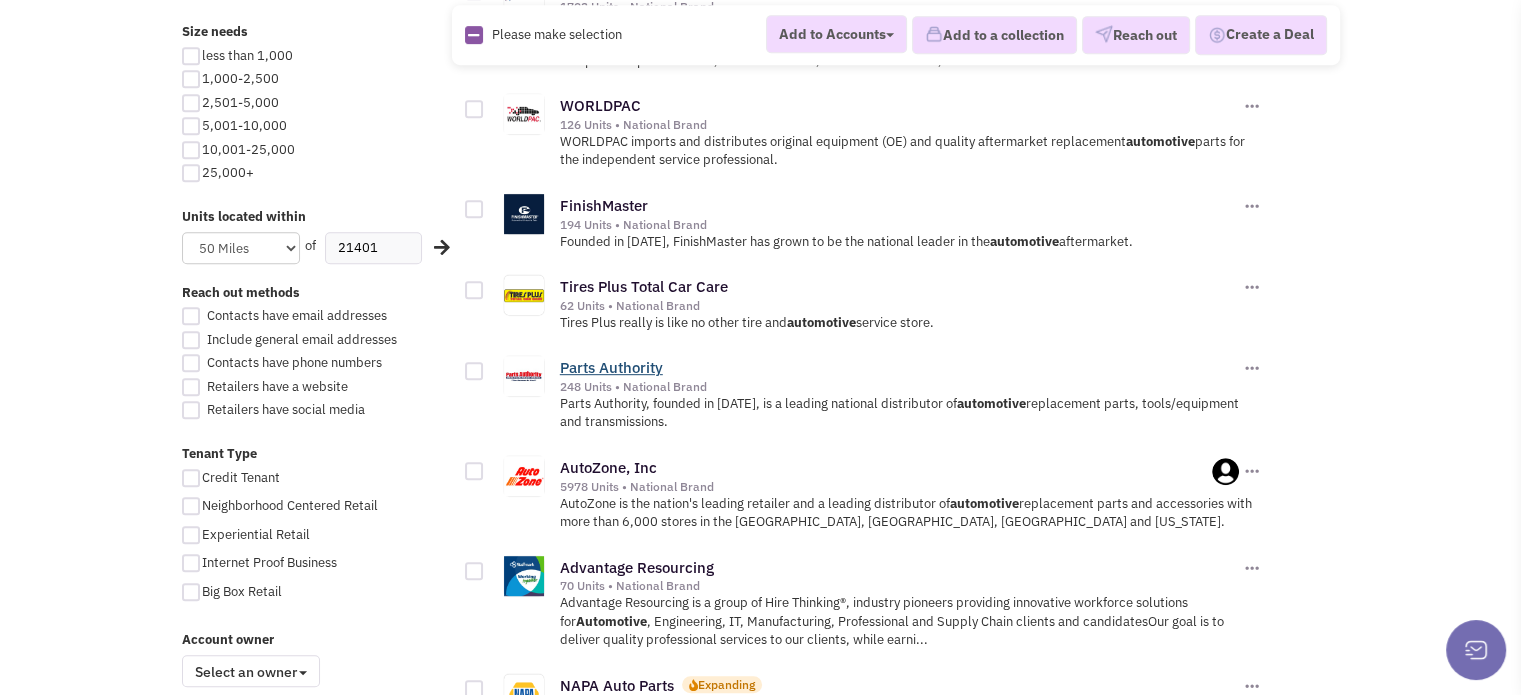 click on "Parts Authority" at bounding box center (611, 367) 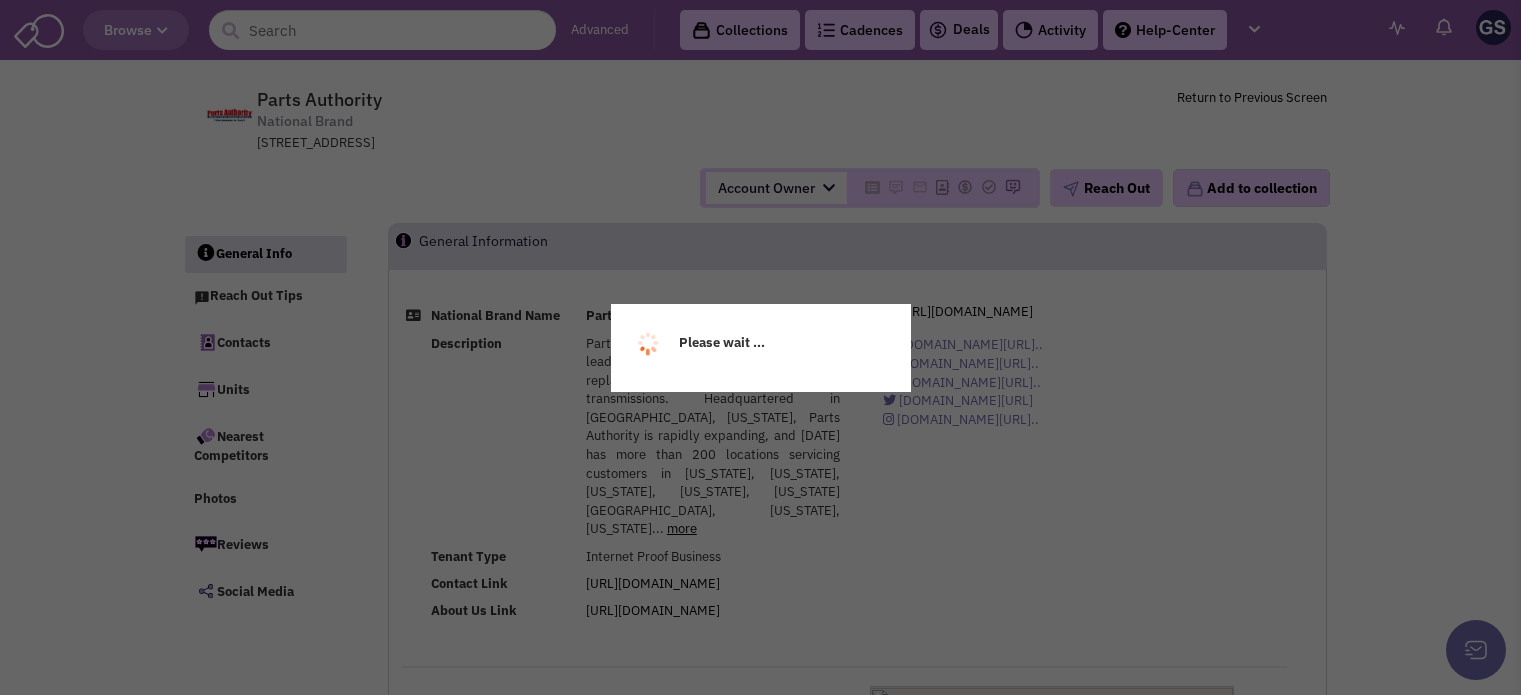 scroll, scrollTop: 0, scrollLeft: 0, axis: both 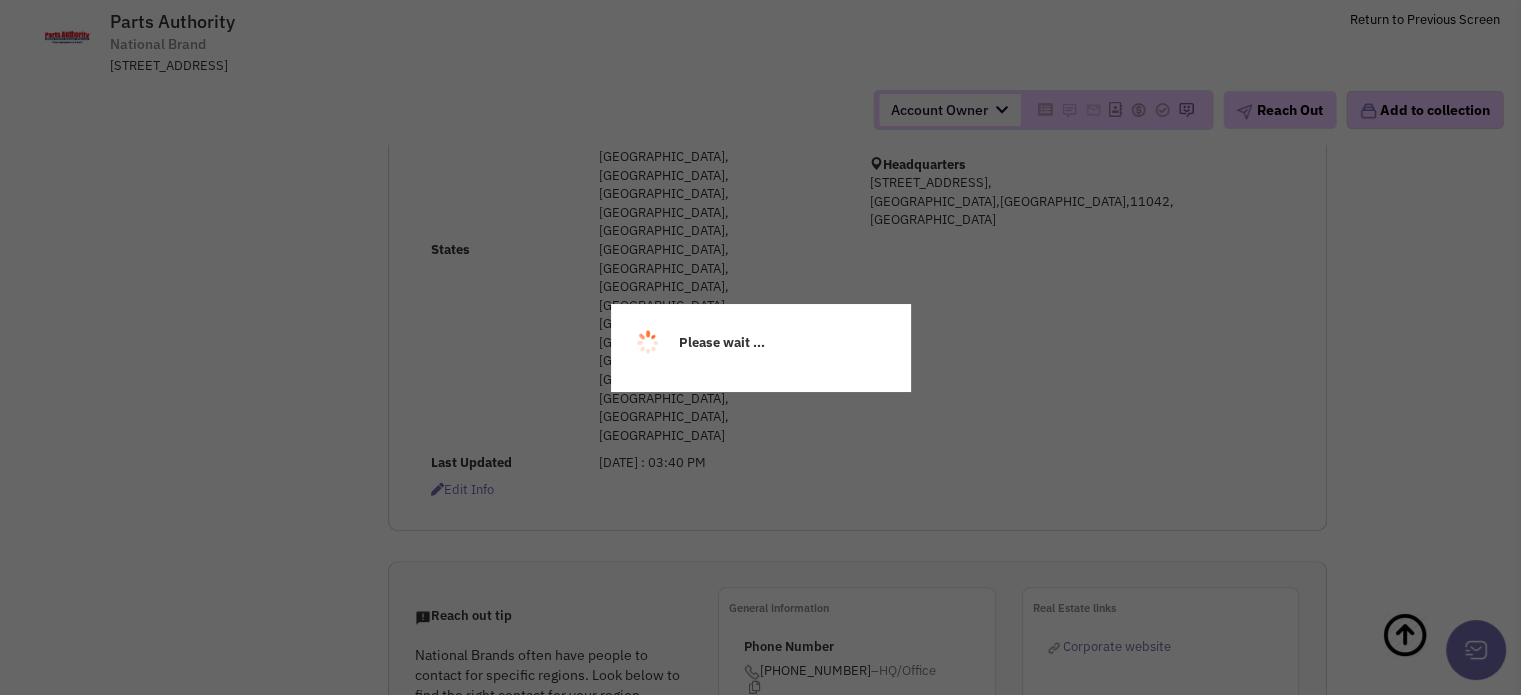 select 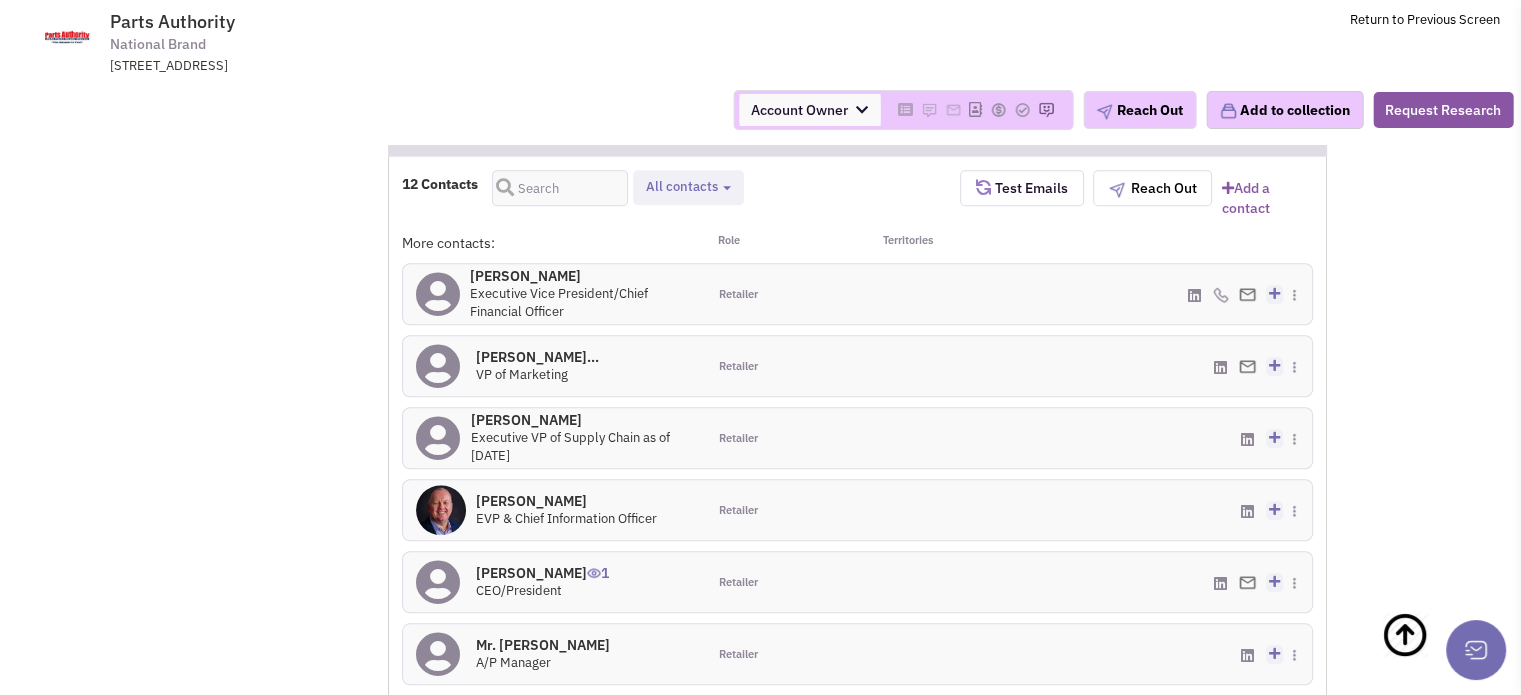 scroll, scrollTop: 1600, scrollLeft: 0, axis: vertical 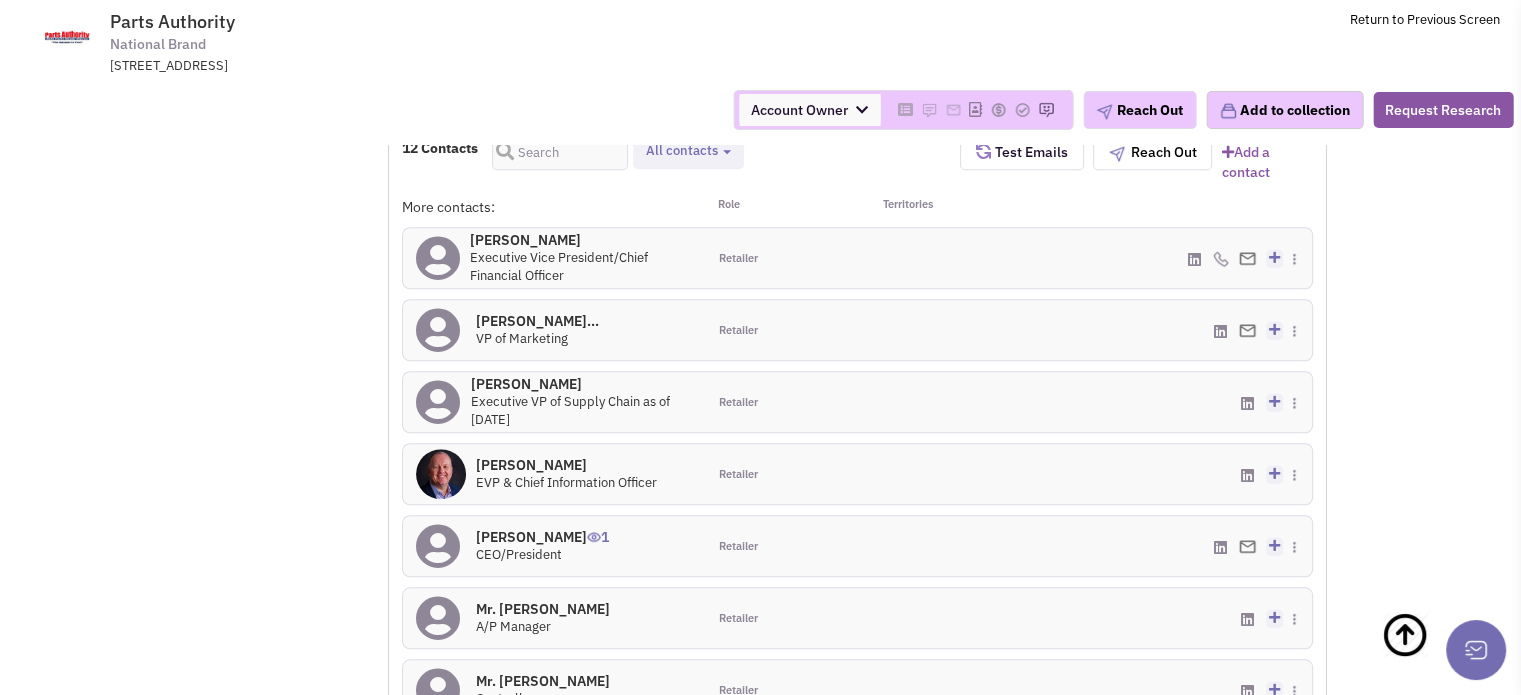 click on "2" at bounding box center (858, 964) 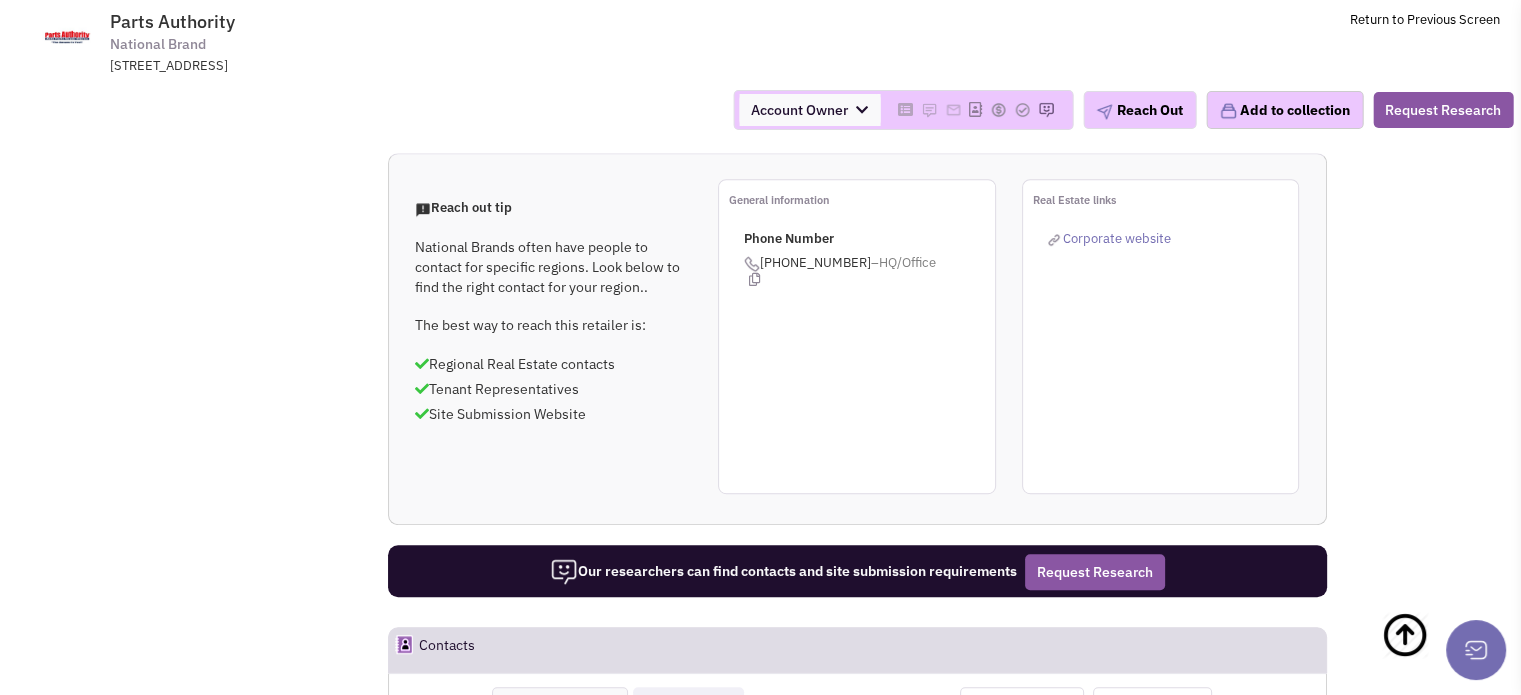 scroll, scrollTop: 1048, scrollLeft: 0, axis: vertical 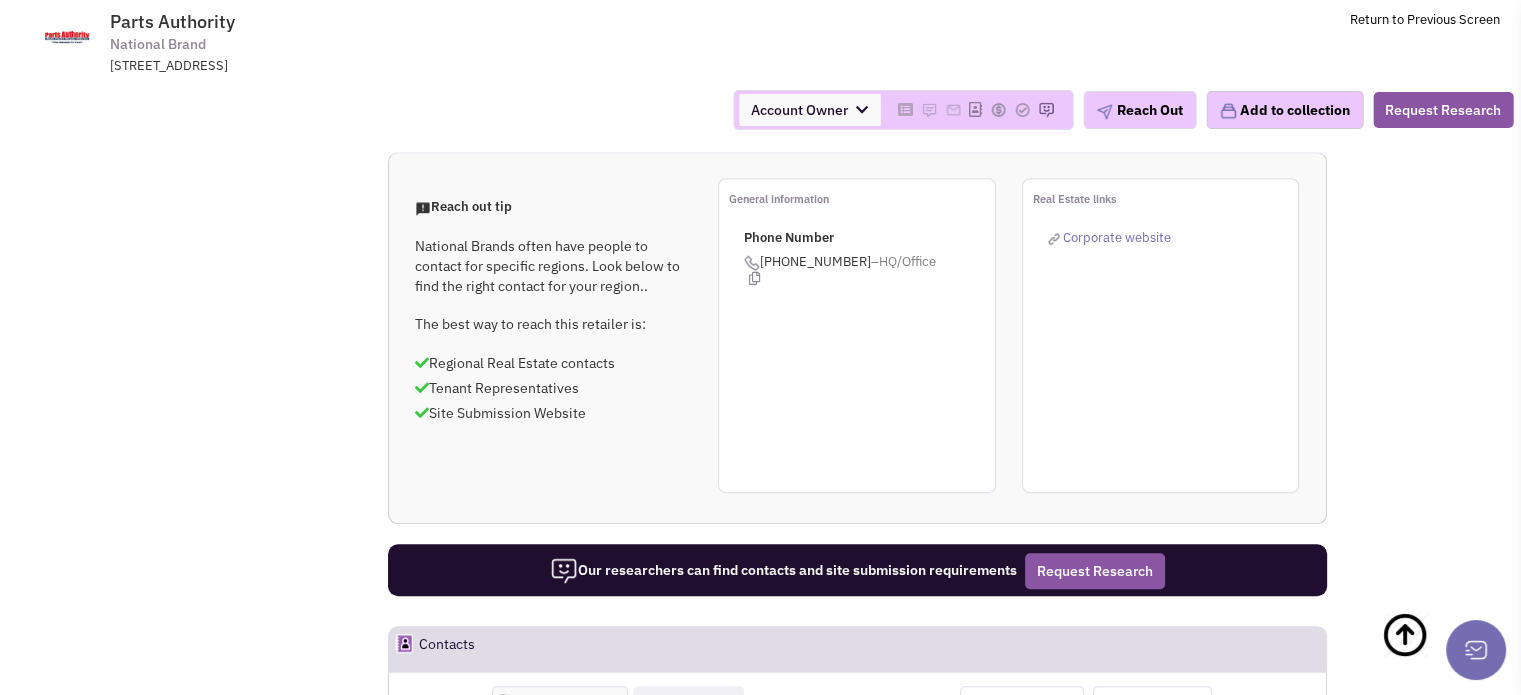 click on "Mr. [PERSON_NAME]
1" at bounding box center [573, 801] 